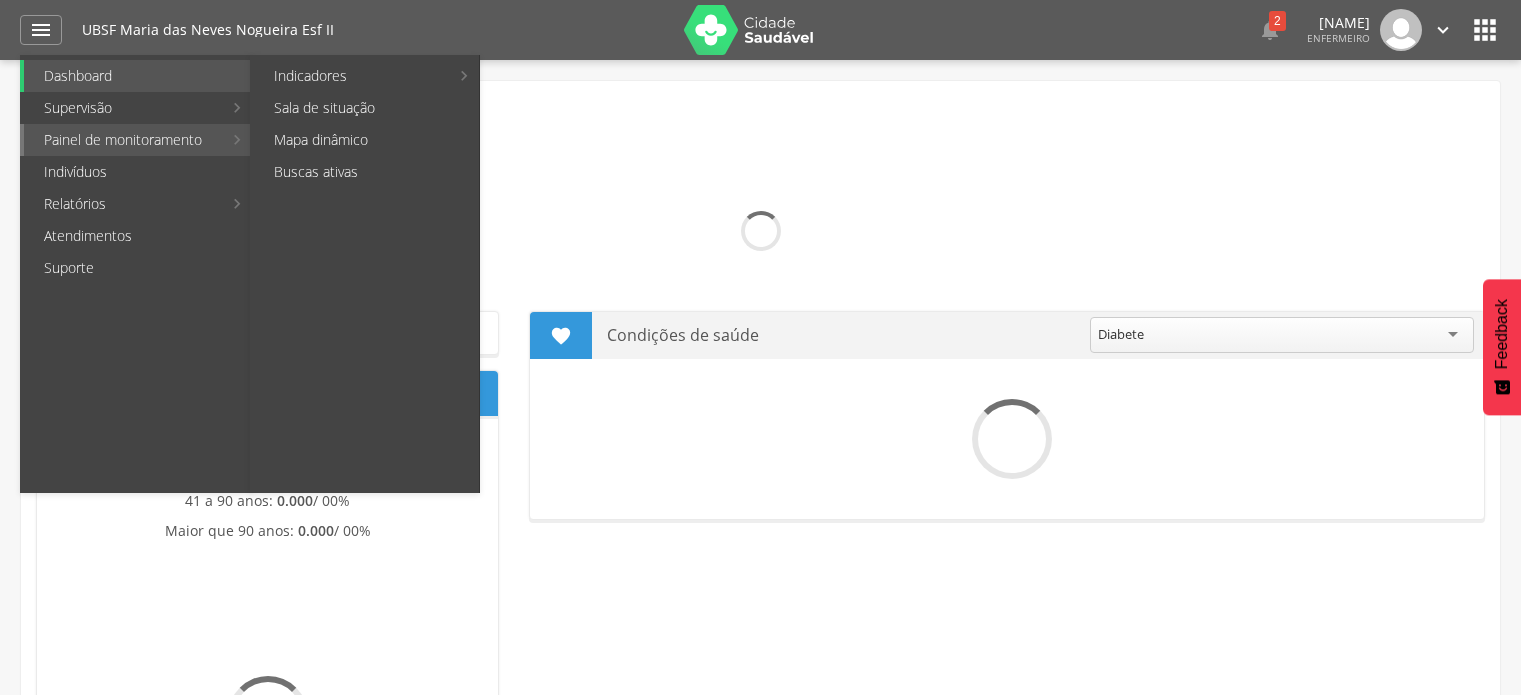 scroll, scrollTop: 0, scrollLeft: 0, axis: both 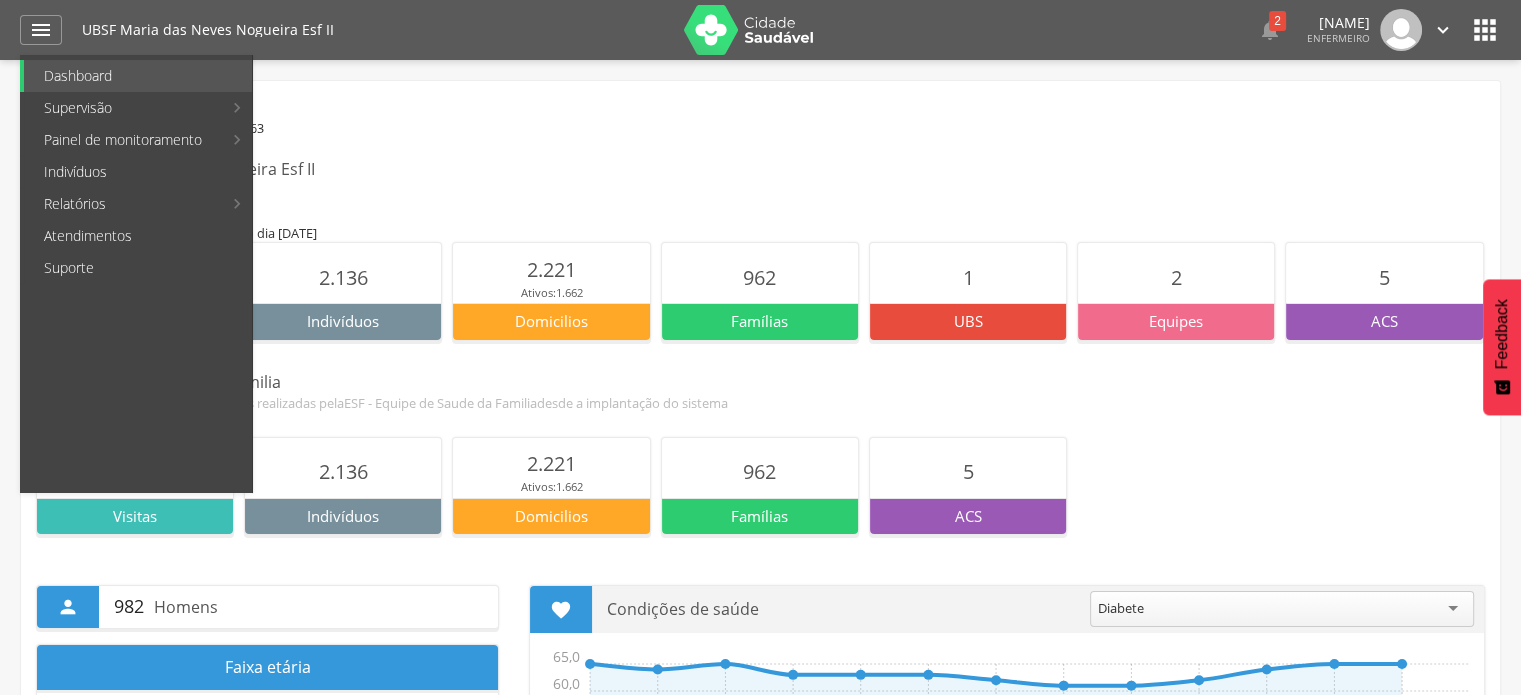 click on "Sumé - PB
População estimada IBGE( 2024 ):  17.763
UBSF Maria das Neves Nogueira Esf II
Retrato da UBS" at bounding box center (760, 147) 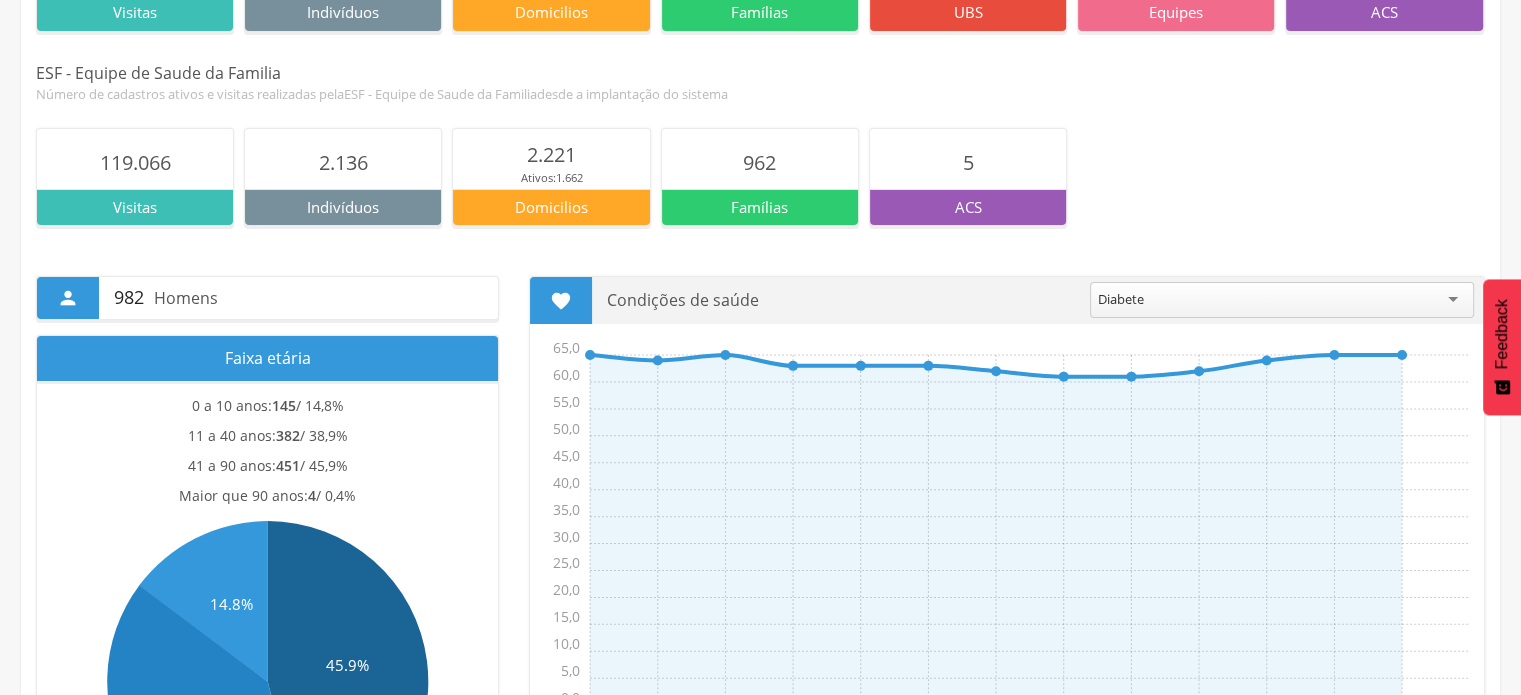 scroll, scrollTop: 400, scrollLeft: 0, axis: vertical 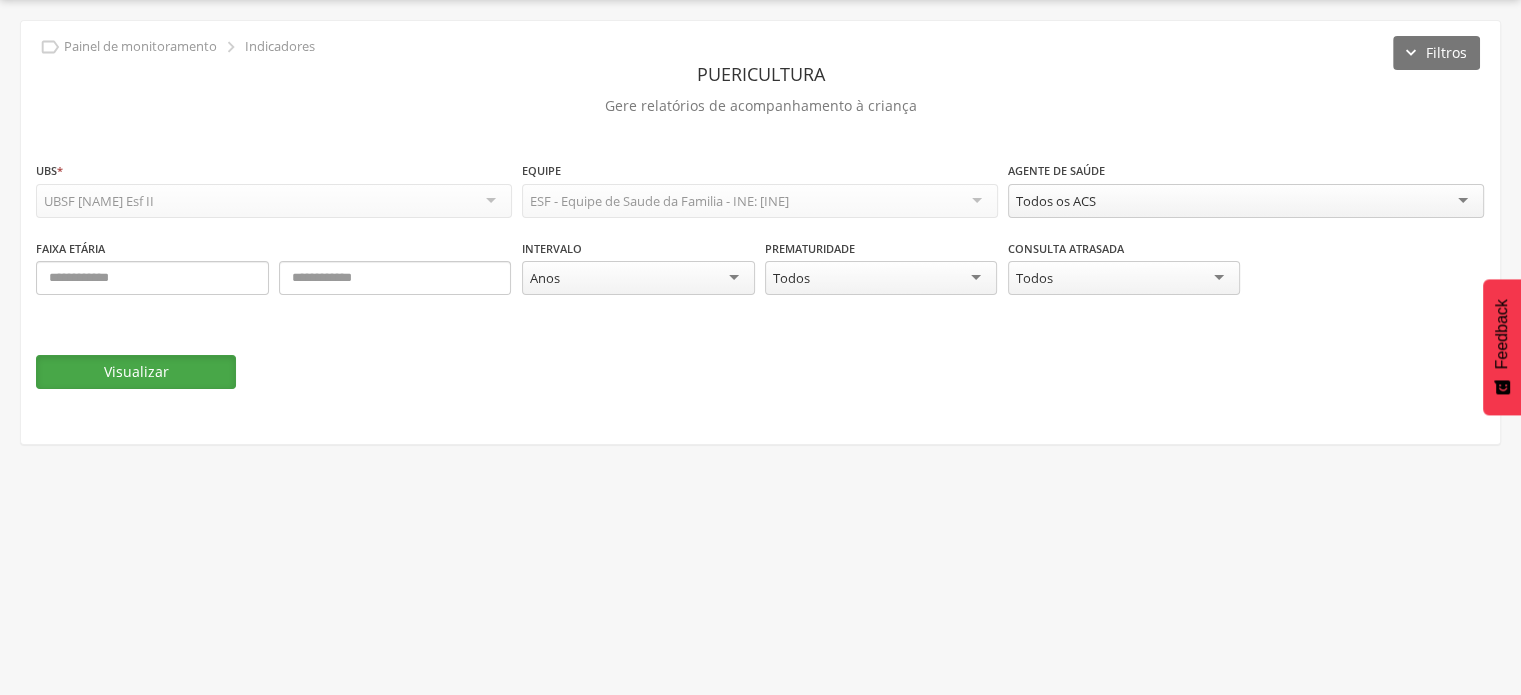 click on "Visualizar" at bounding box center (136, 372) 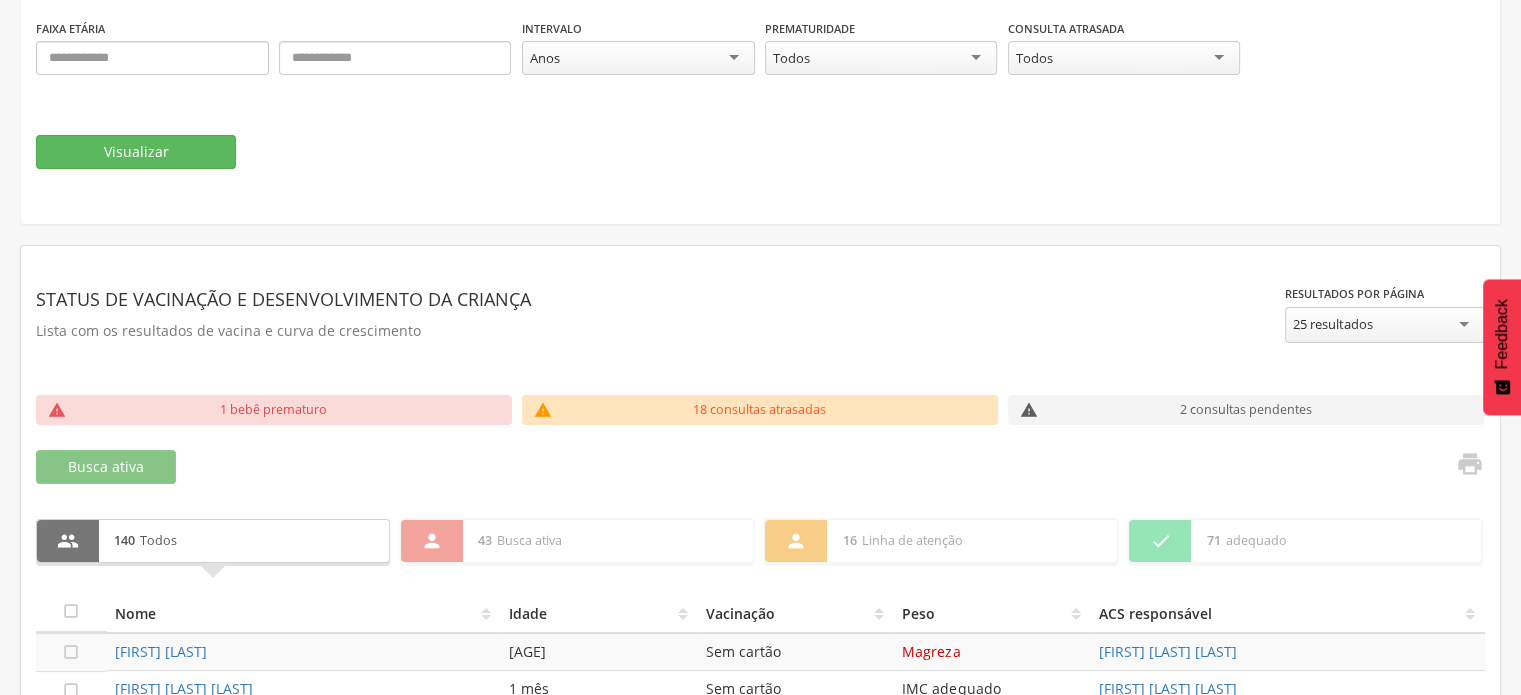 scroll, scrollTop: 160, scrollLeft: 0, axis: vertical 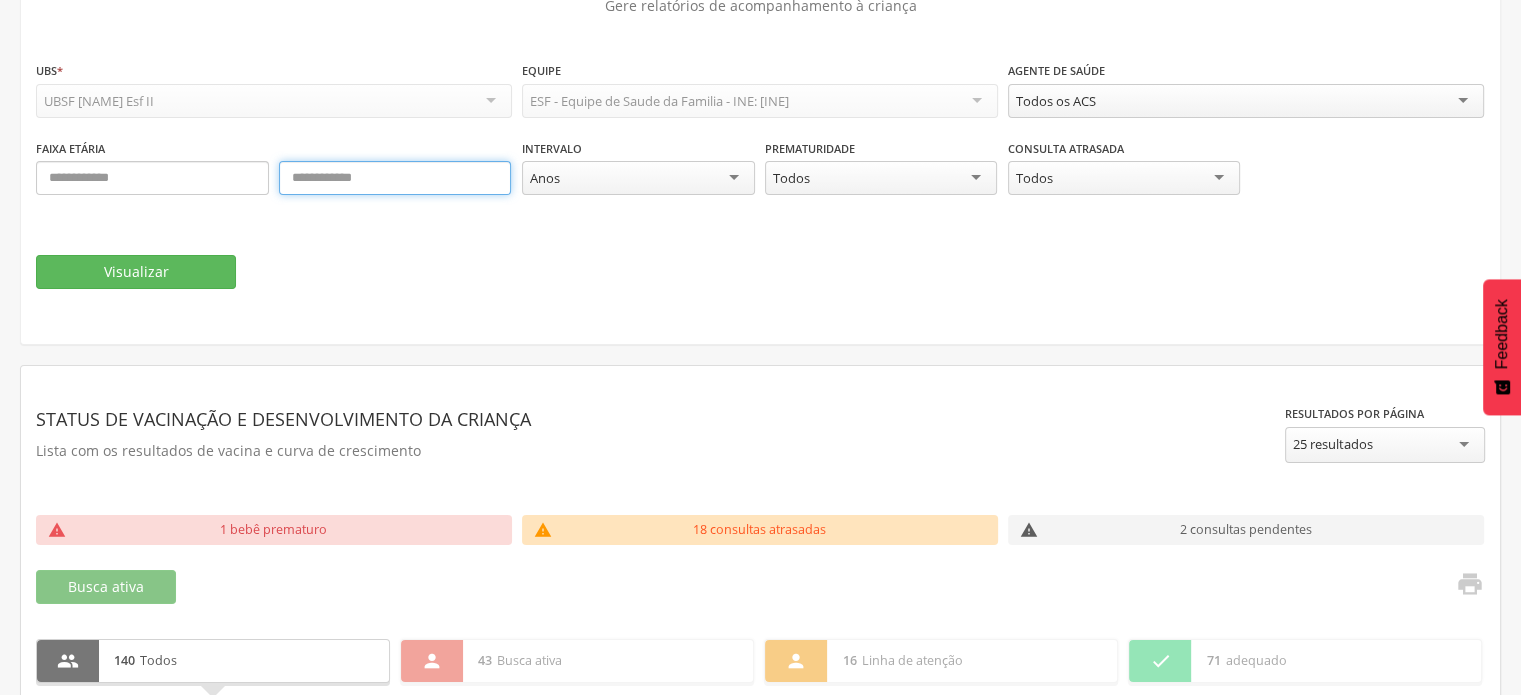 click at bounding box center [395, 178] 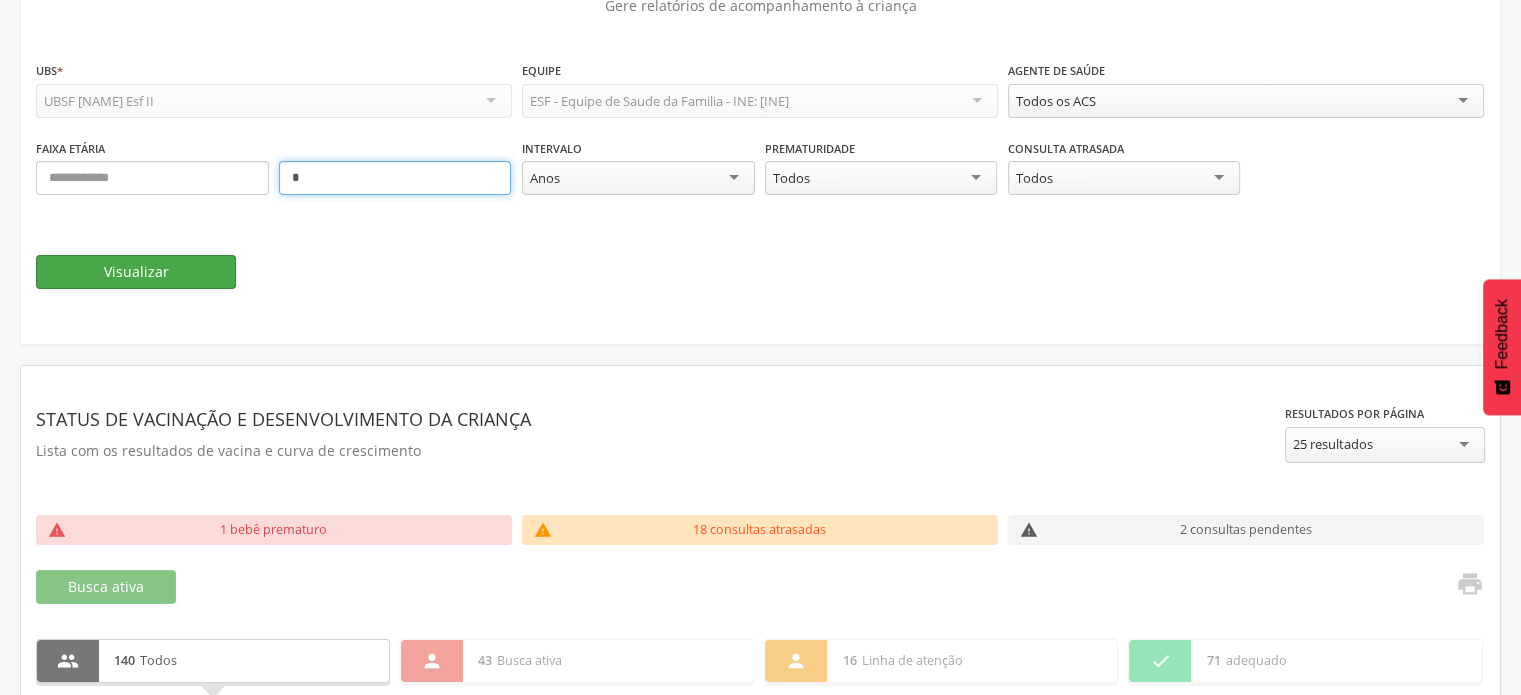 type on "*" 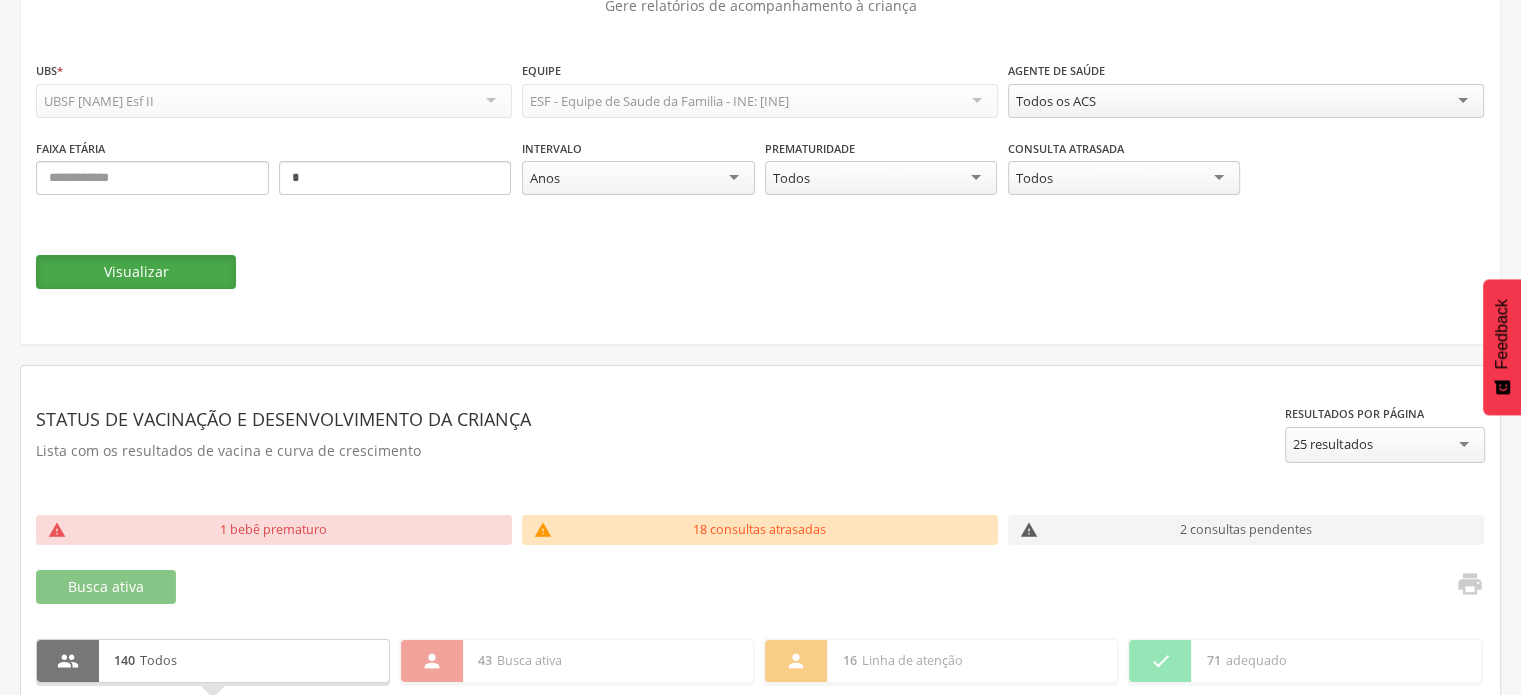 click on "Visualizar" at bounding box center [136, 272] 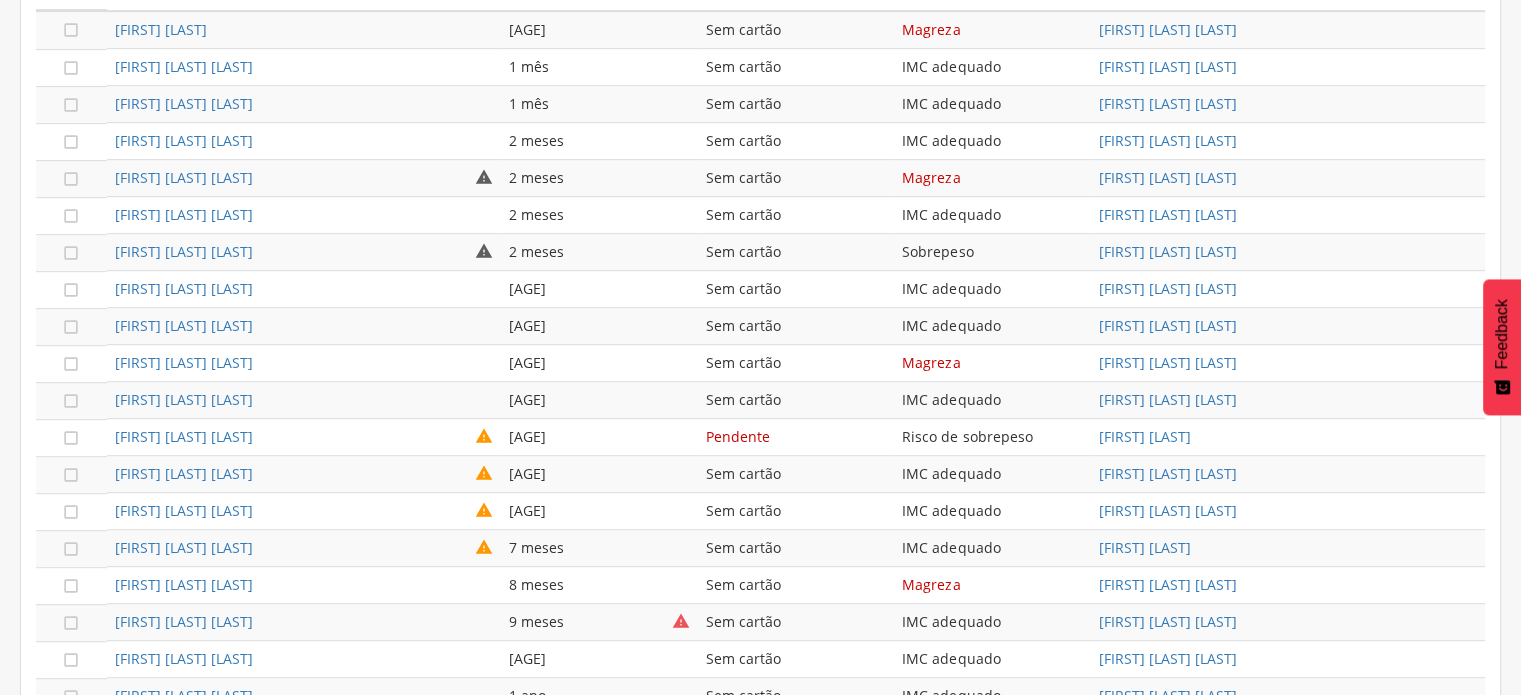 scroll, scrollTop: 660, scrollLeft: 0, axis: vertical 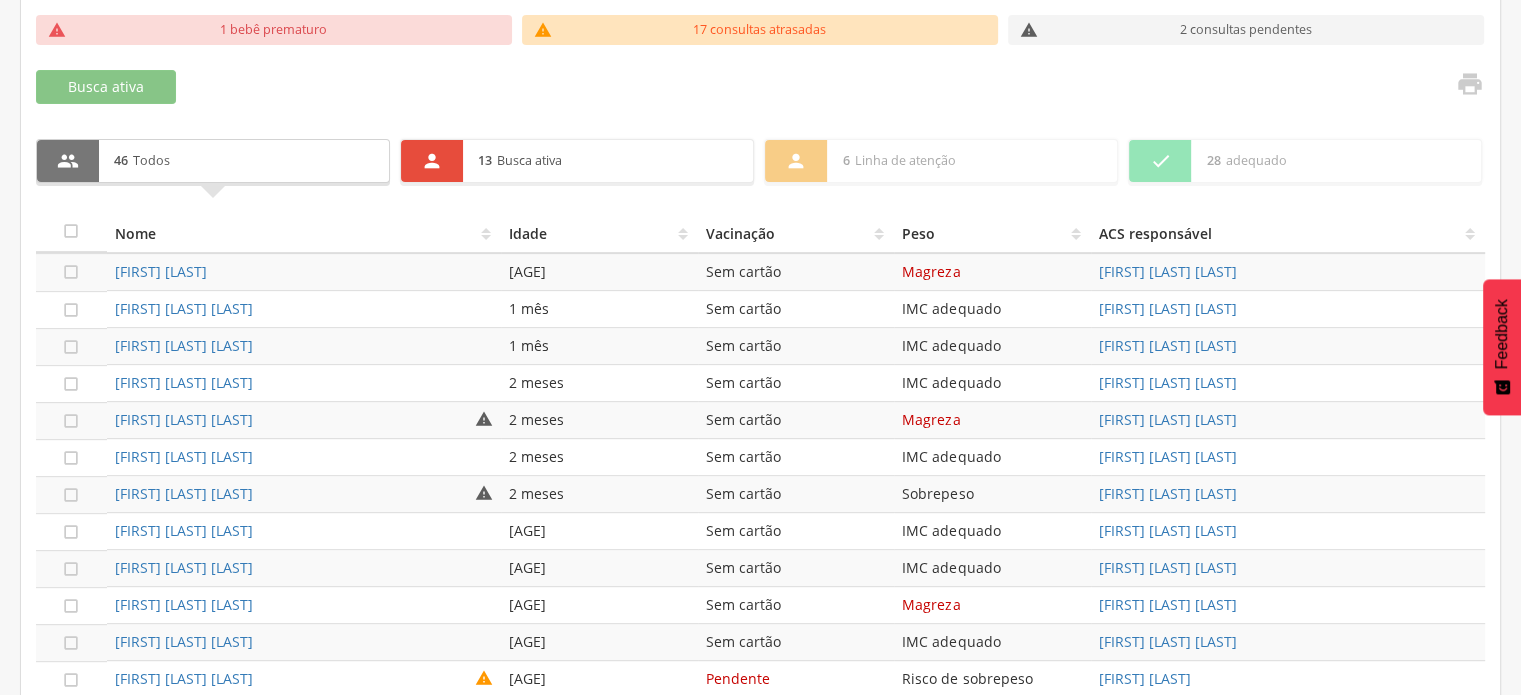click on "13  Busca ativa" at bounding box center (608, 161) 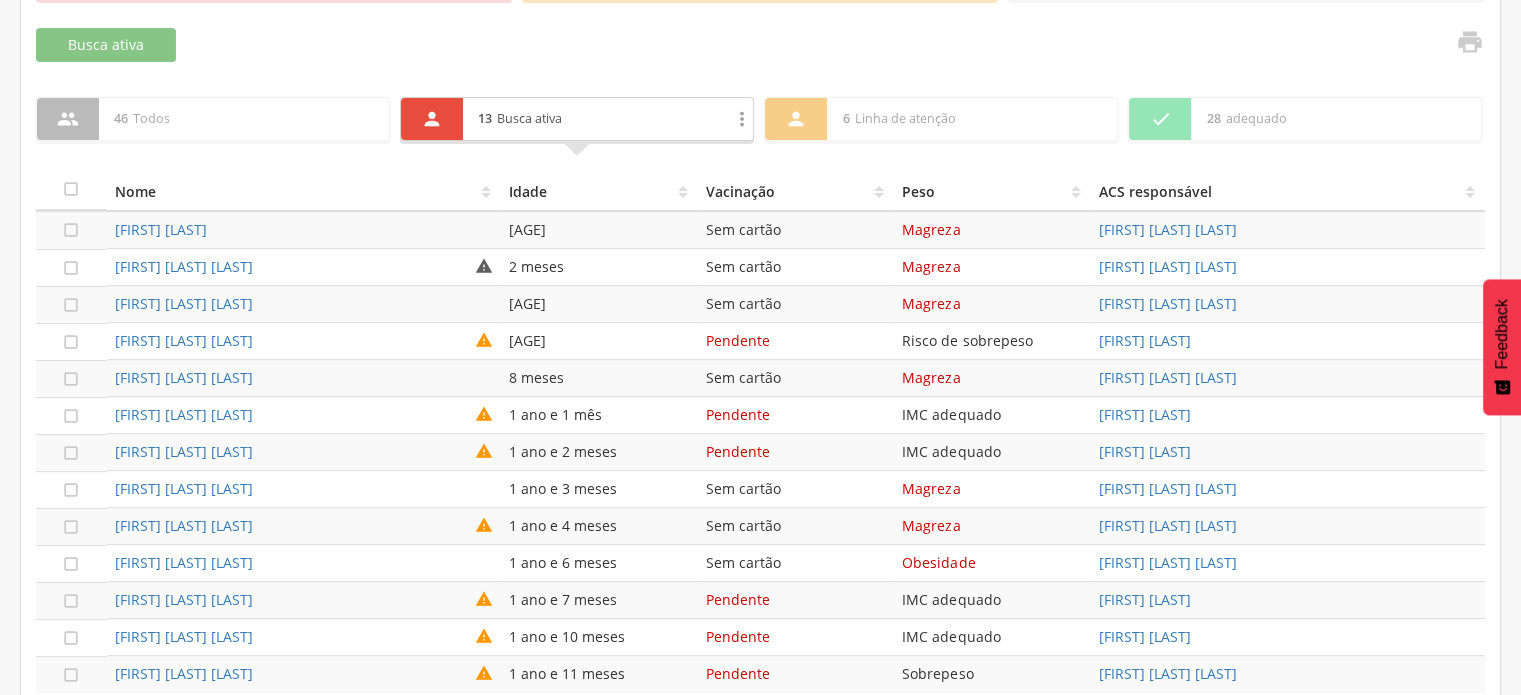 scroll, scrollTop: 802, scrollLeft: 0, axis: vertical 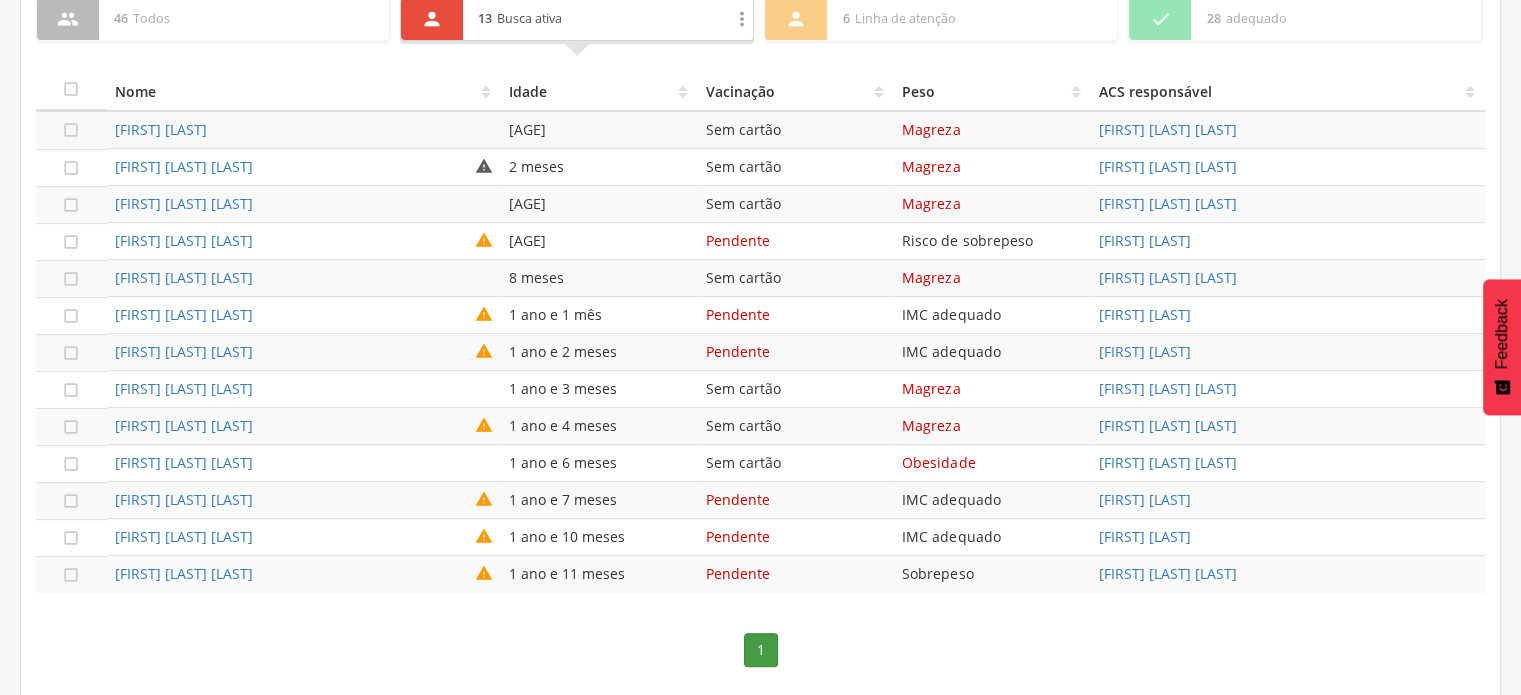drag, startPoint x: 103, startPoint y: 237, endPoint x: 406, endPoint y: 232, distance: 303.04126 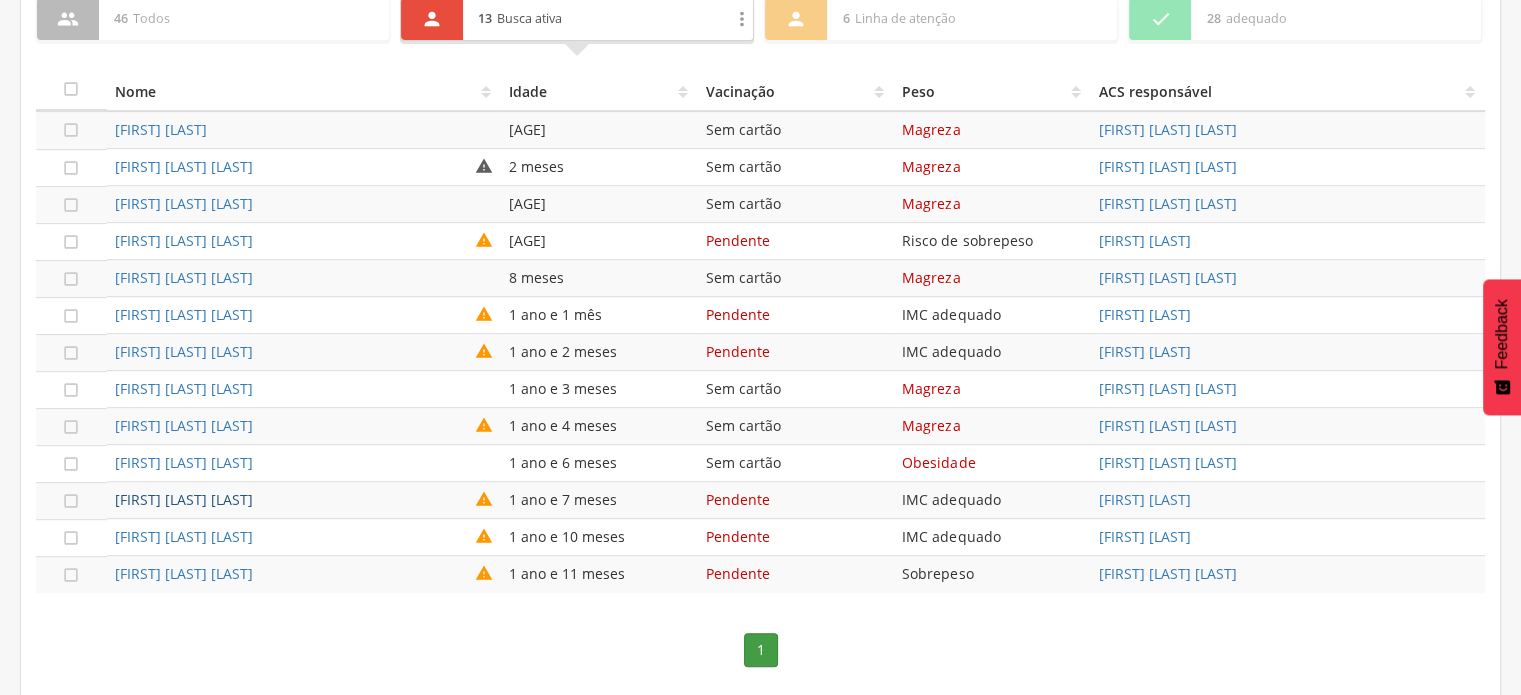 drag, startPoint x: 278, startPoint y: 495, endPoint x: 115, endPoint y: 487, distance: 163.1962 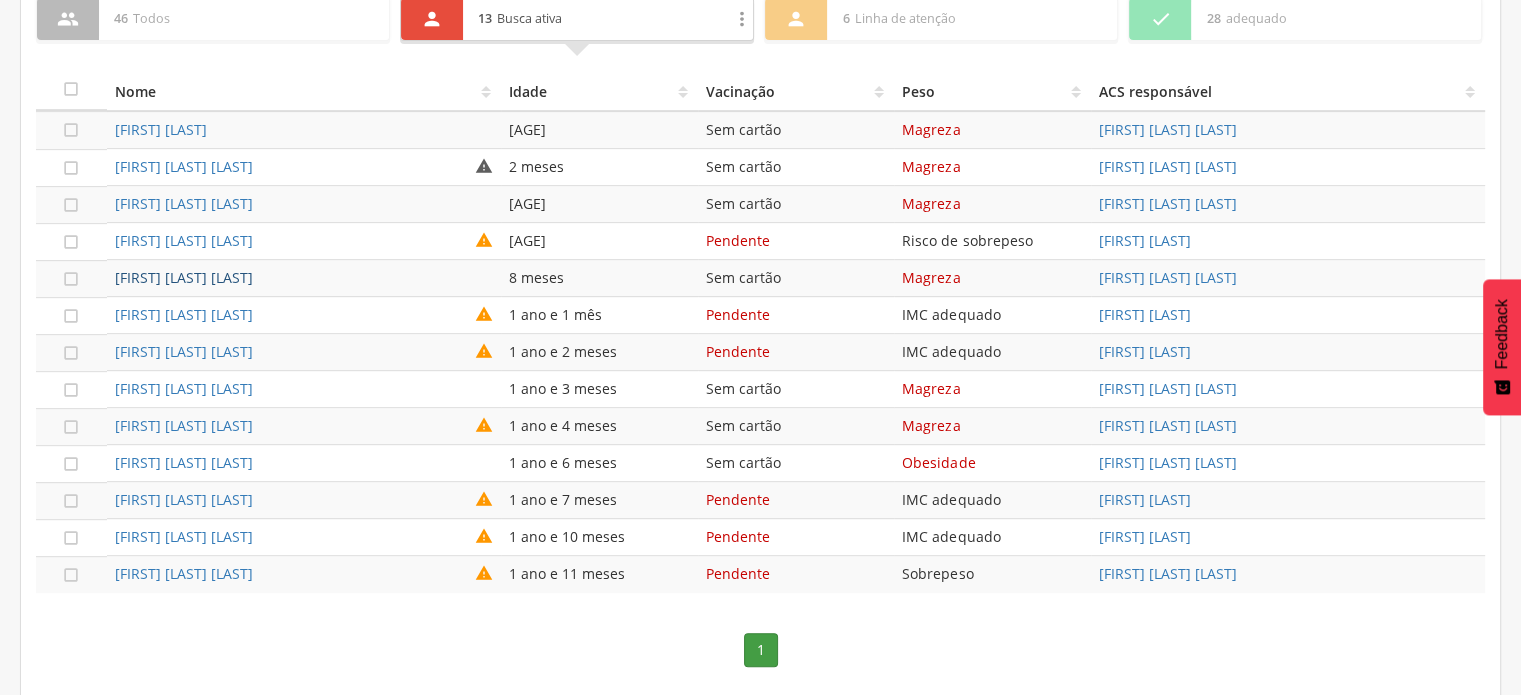 copy on "[FIRST] [LAST] [LAST]" 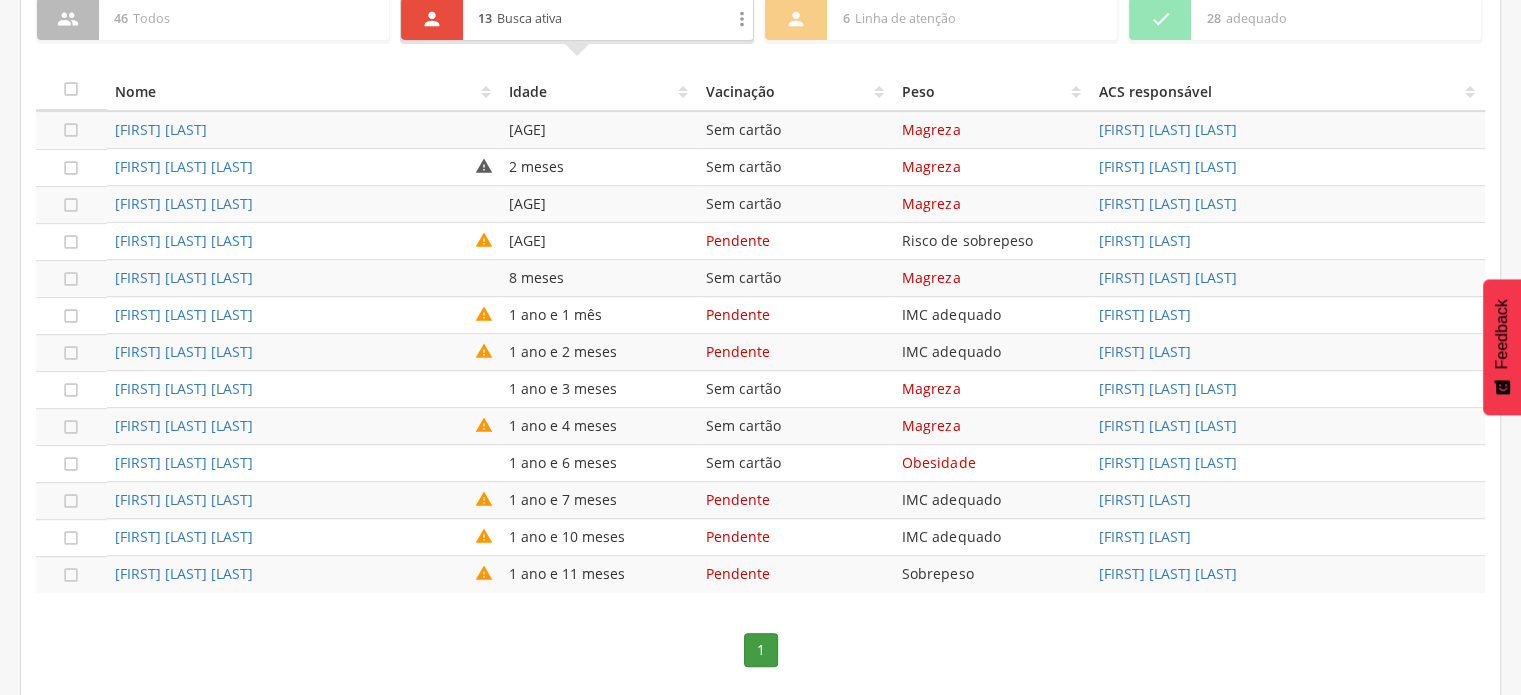 drag, startPoint x: 319, startPoint y: 350, endPoint x: 92, endPoint y: 349, distance: 227.0022 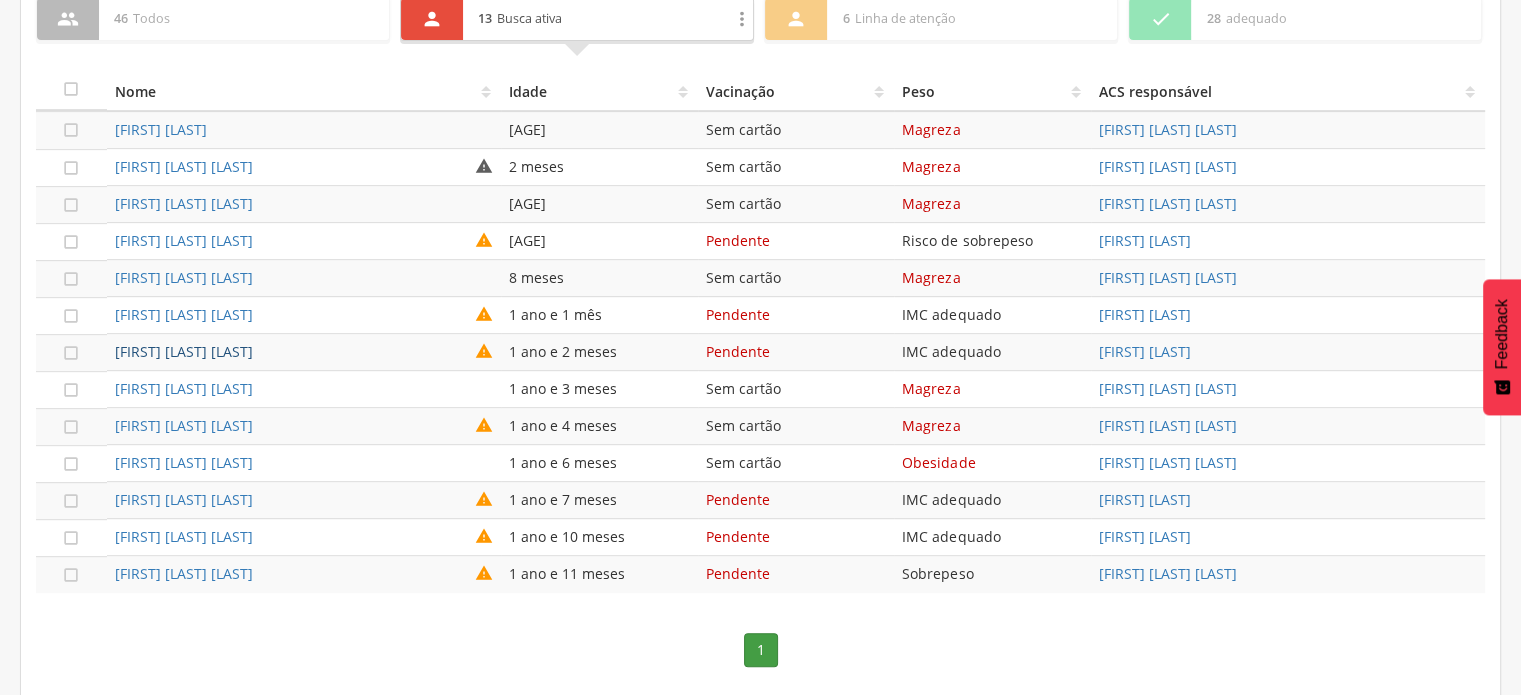 copy on " José Theo Clemente Simeão" 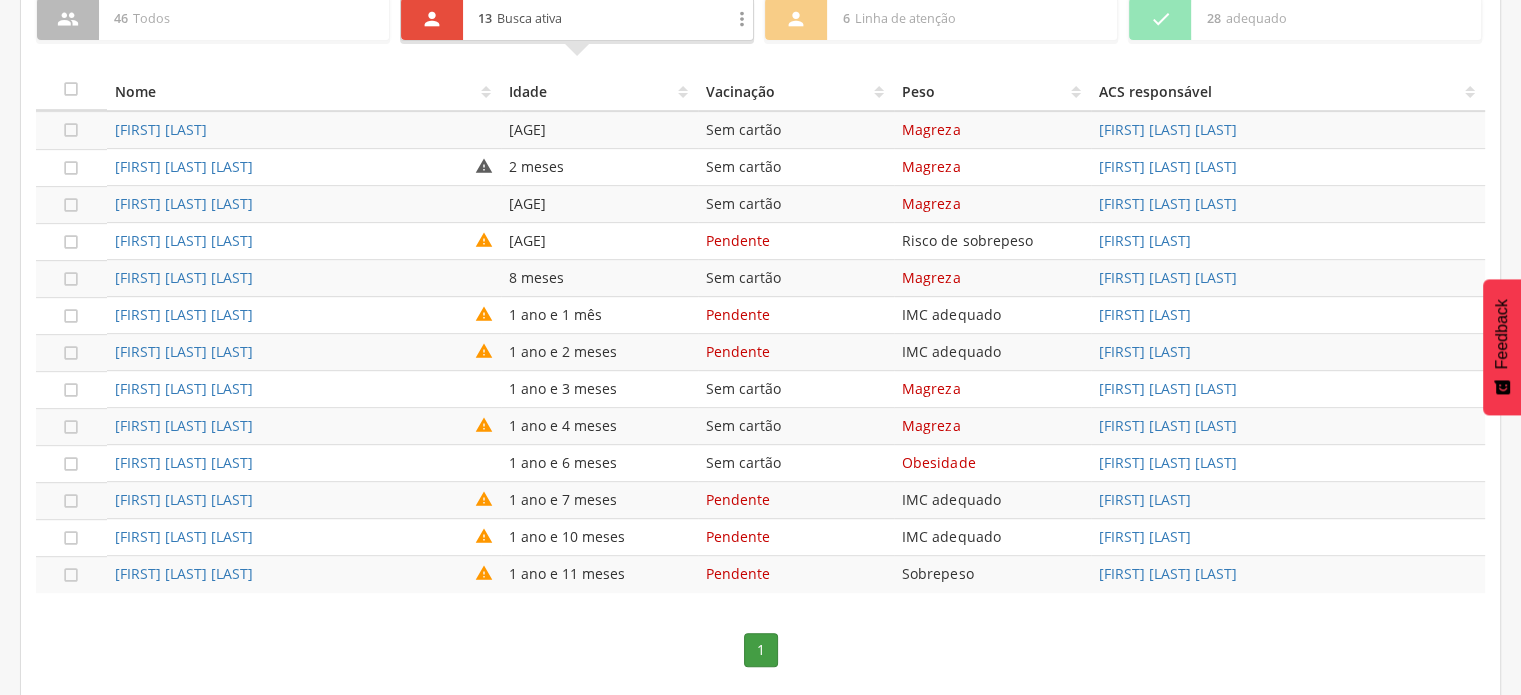 click on "
Dashboard
Supervisão
Produtividade
Mapa da Cidade
App desatualizado
Última sincronização
Painel de monitoramento
Indicadores
Bolsa Família
Colo de Útero e Mama
Controle Aedes
Controle DCNT
Mortalidade Infantil
Mortalidade Materna
Saúde Mental
Pessoas com Deficiência
Pré-Natal
Puericultura
Sala de situação
Mapa dinâmico
Buscas ativas
Indivíduos
Relatórios
Acompanhamento
Personalizados
Mapeamentos
Atendimentos
Suporte
0
UBSF Maria das Neves Nogueira Esf II

2

Lorem ipsum dolor  sit amet," at bounding box center [760, -455] 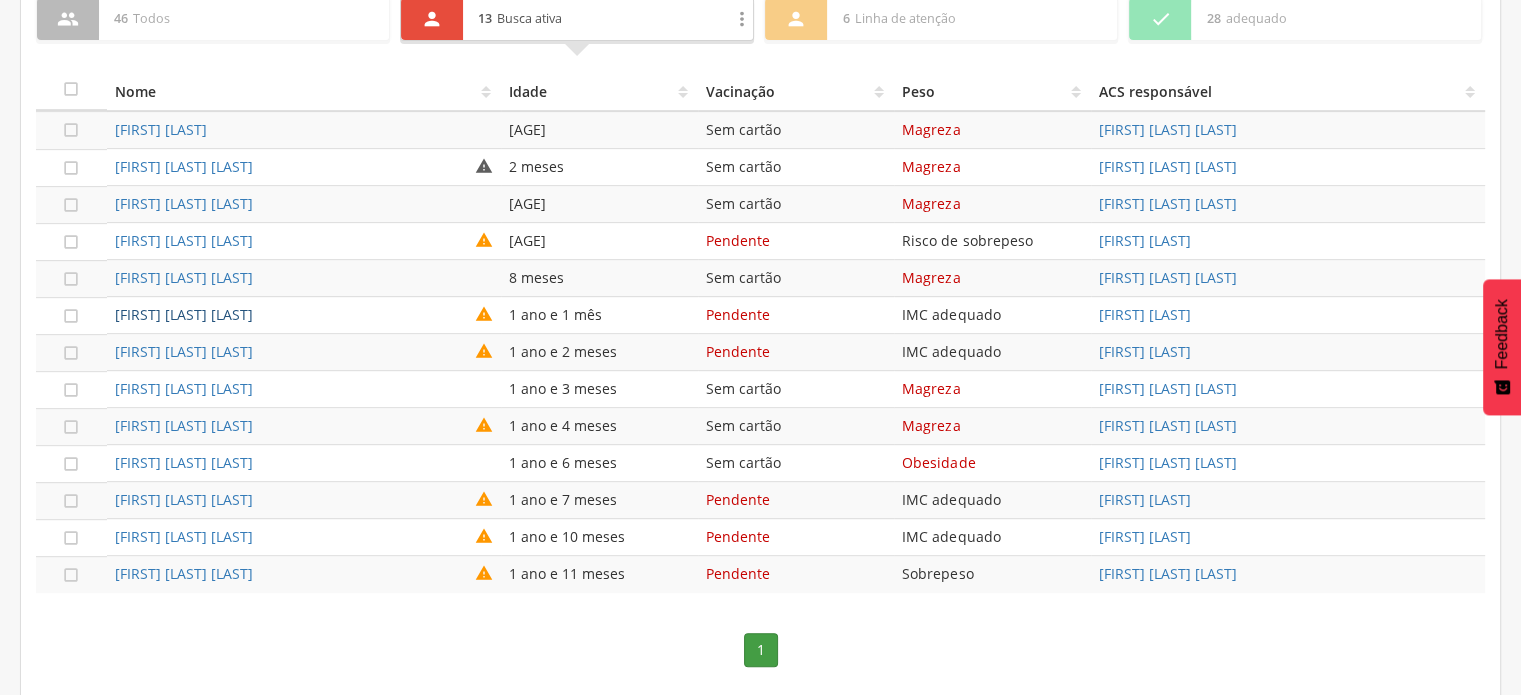 drag, startPoint x: 347, startPoint y: 314, endPoint x: 114, endPoint y: 310, distance: 233.03433 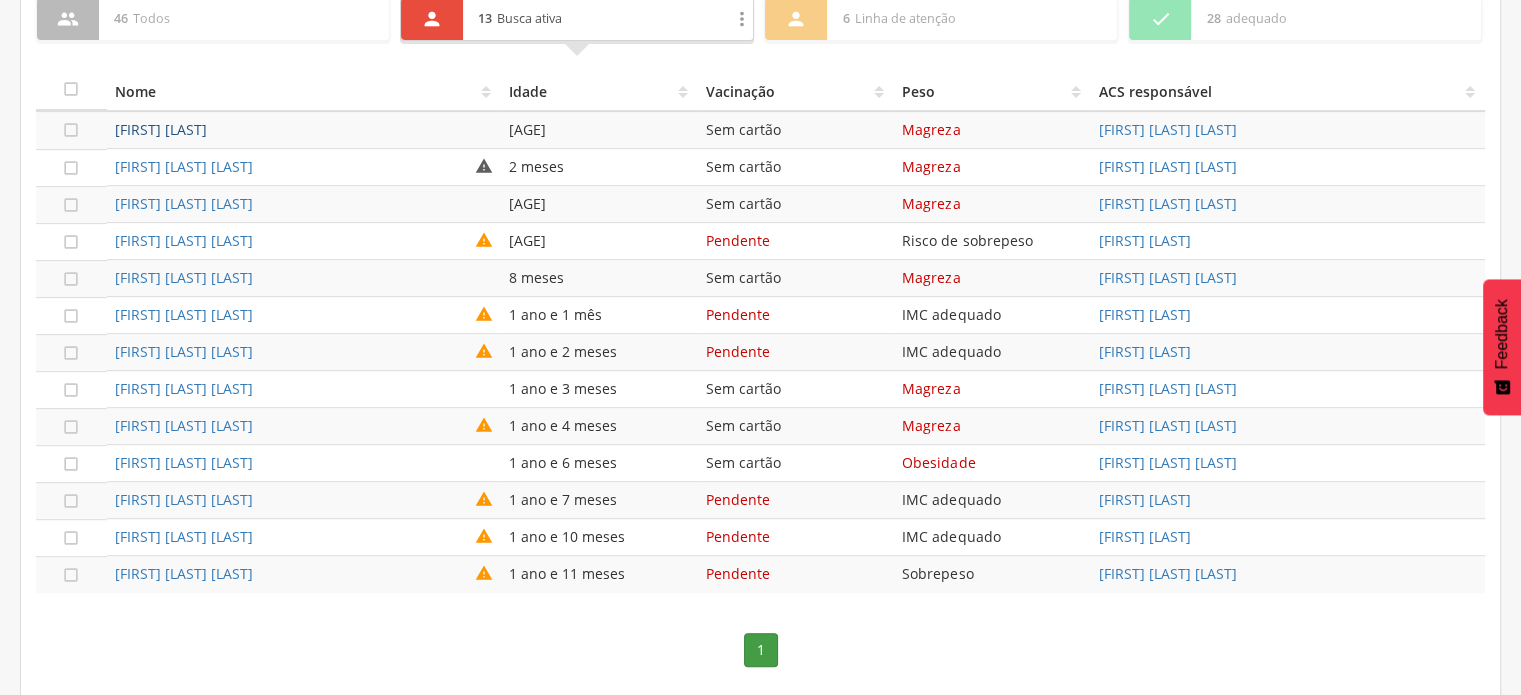 copy on "[FIRST] [LAST] [LAST] [LAST]" 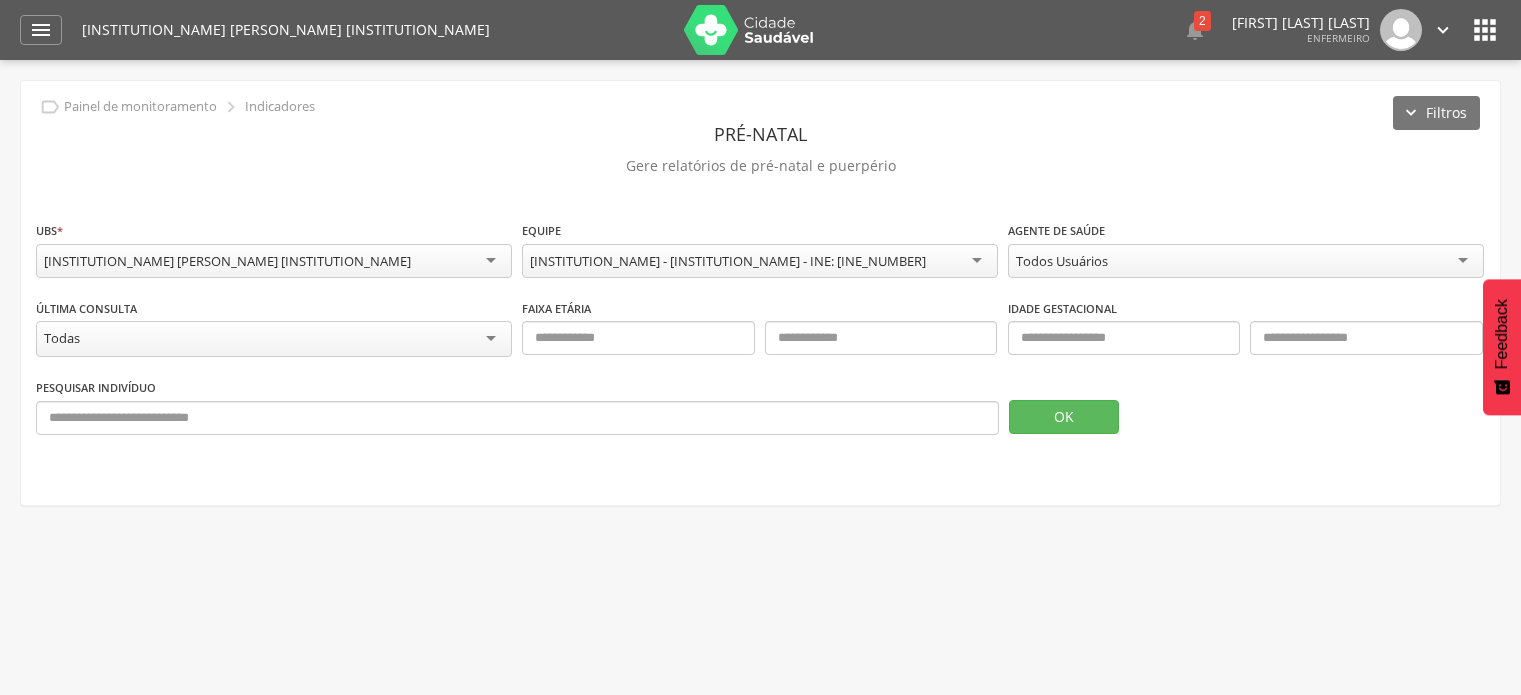 scroll, scrollTop: 0, scrollLeft: 0, axis: both 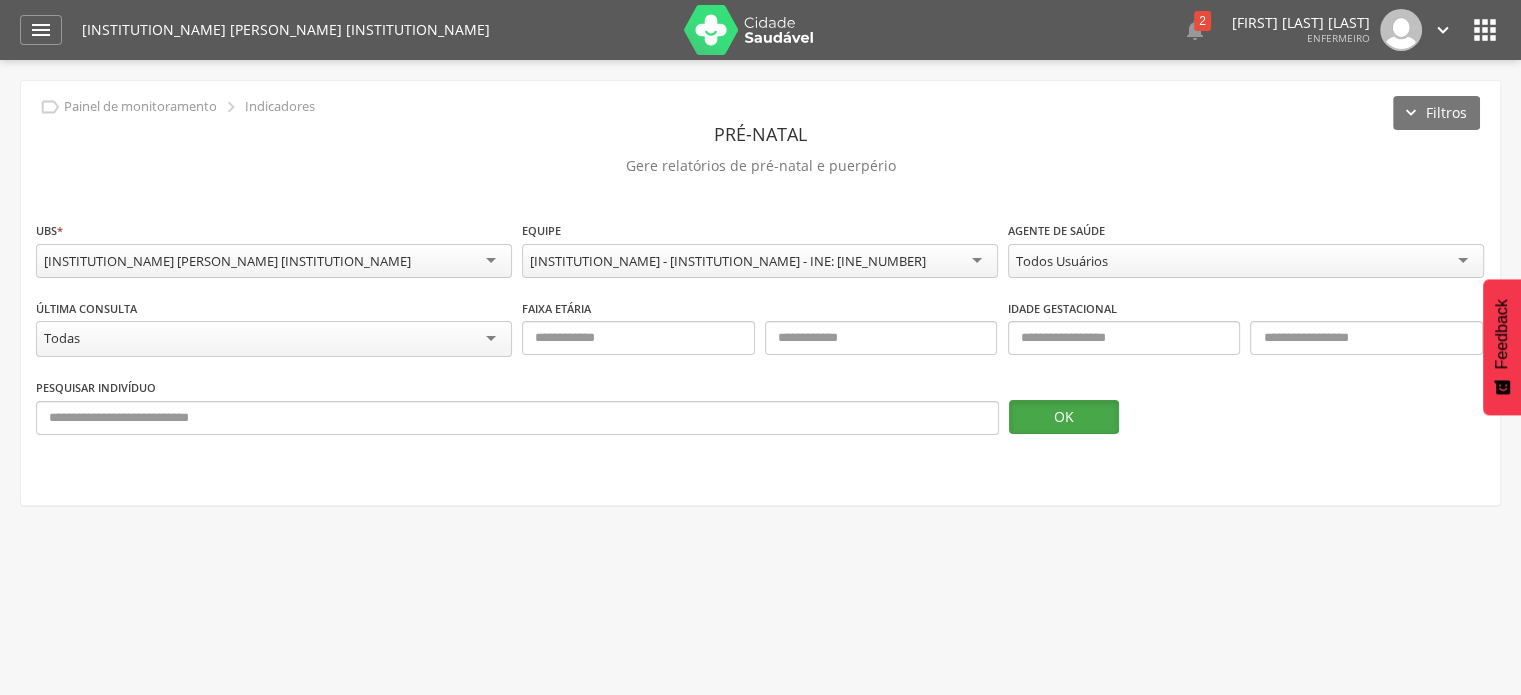 click on "OK" at bounding box center (1064, 417) 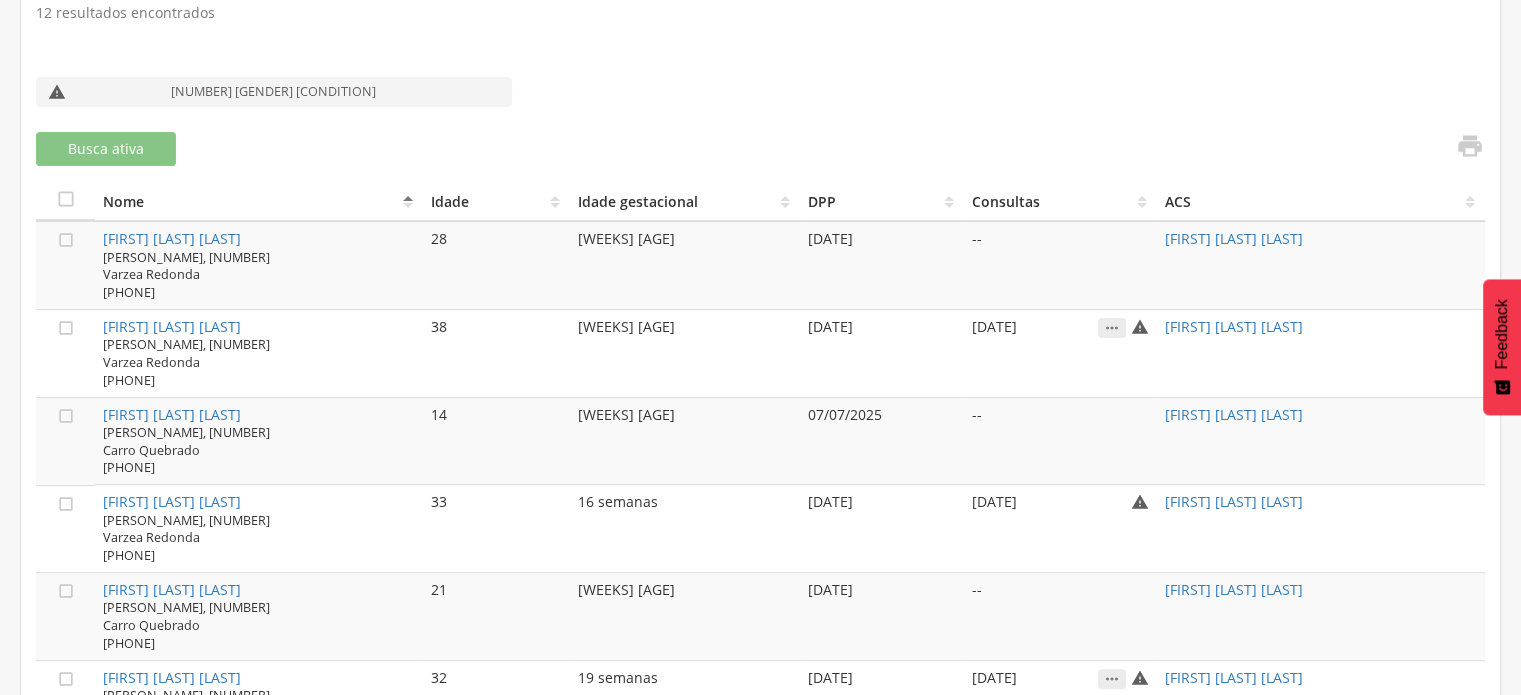 scroll, scrollTop: 598, scrollLeft: 0, axis: vertical 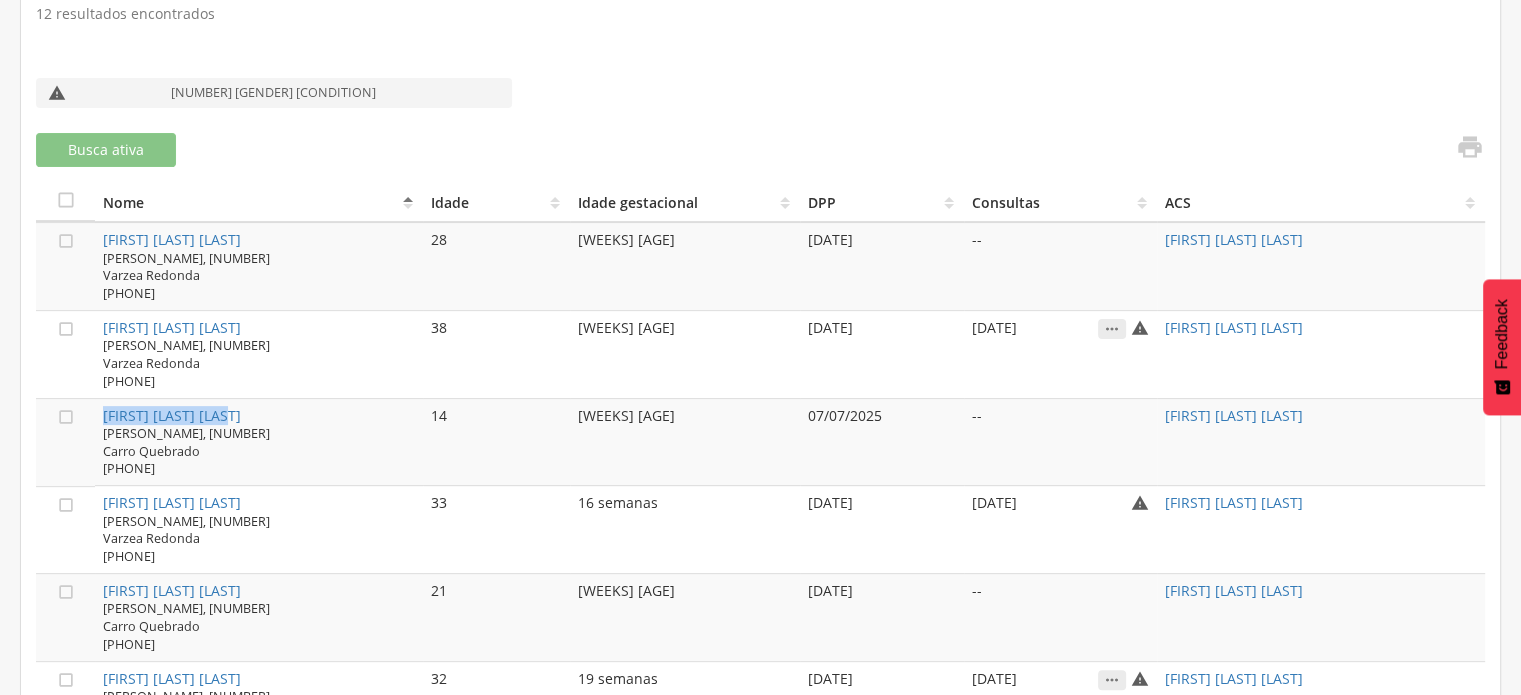 drag, startPoint x: 96, startPoint y: 409, endPoint x: 238, endPoint y: 411, distance: 142.01408 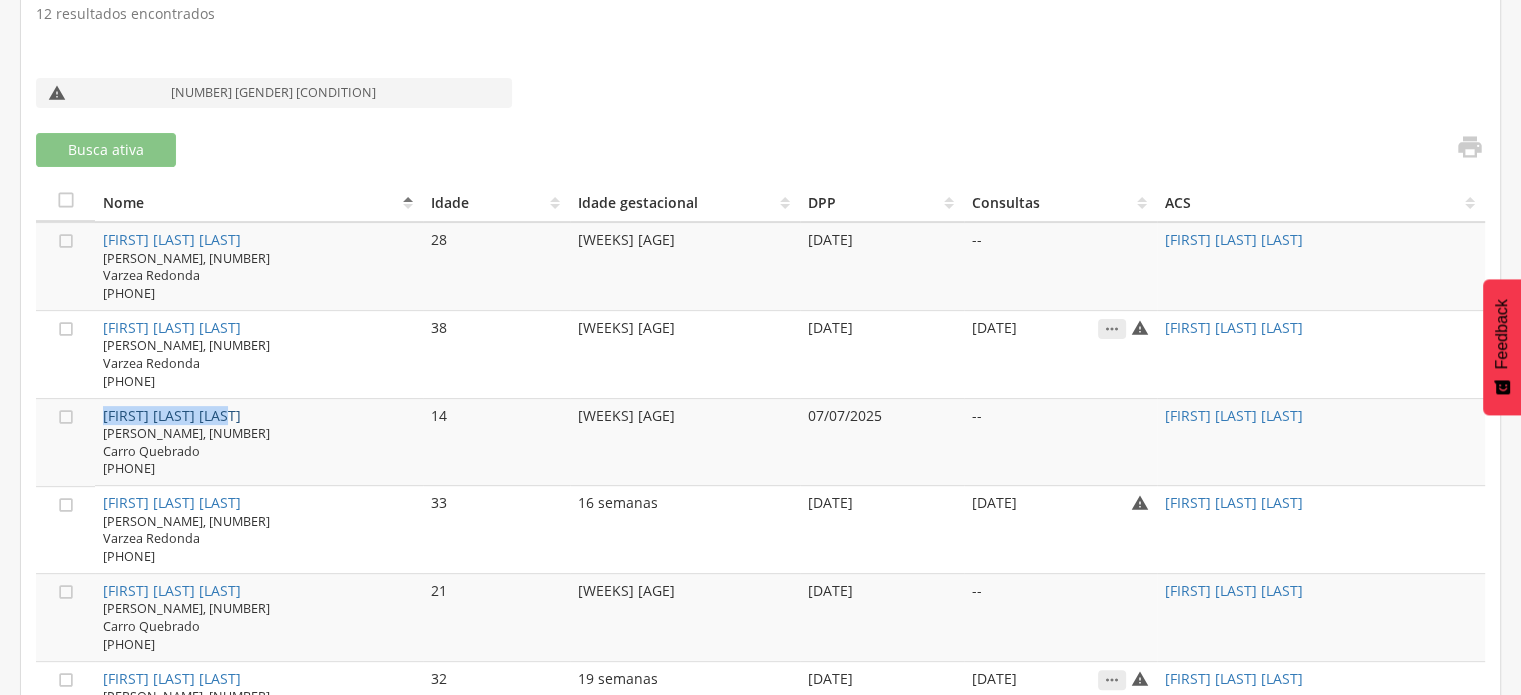 copy on "Eloá Sarges Azevedo" 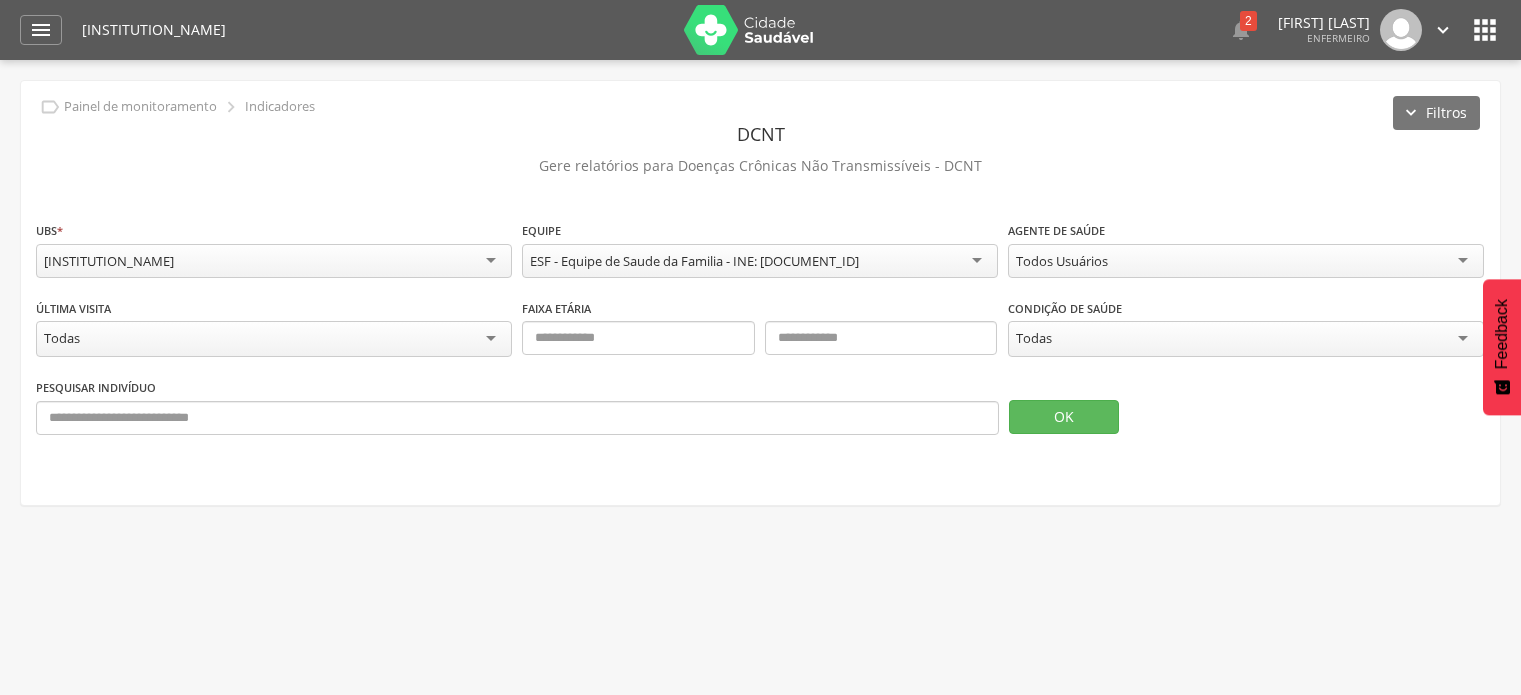 scroll, scrollTop: 0, scrollLeft: 0, axis: both 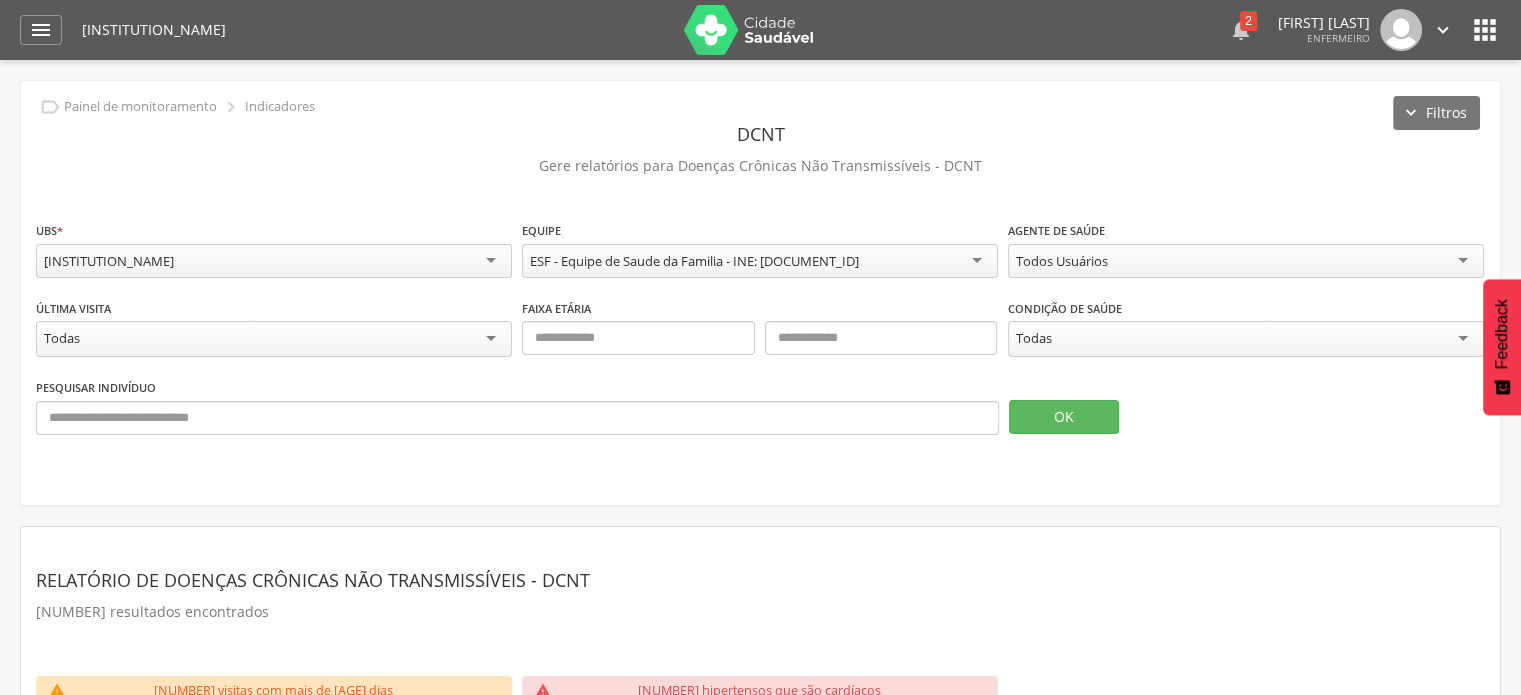 click on "2" at bounding box center (1248, 21) 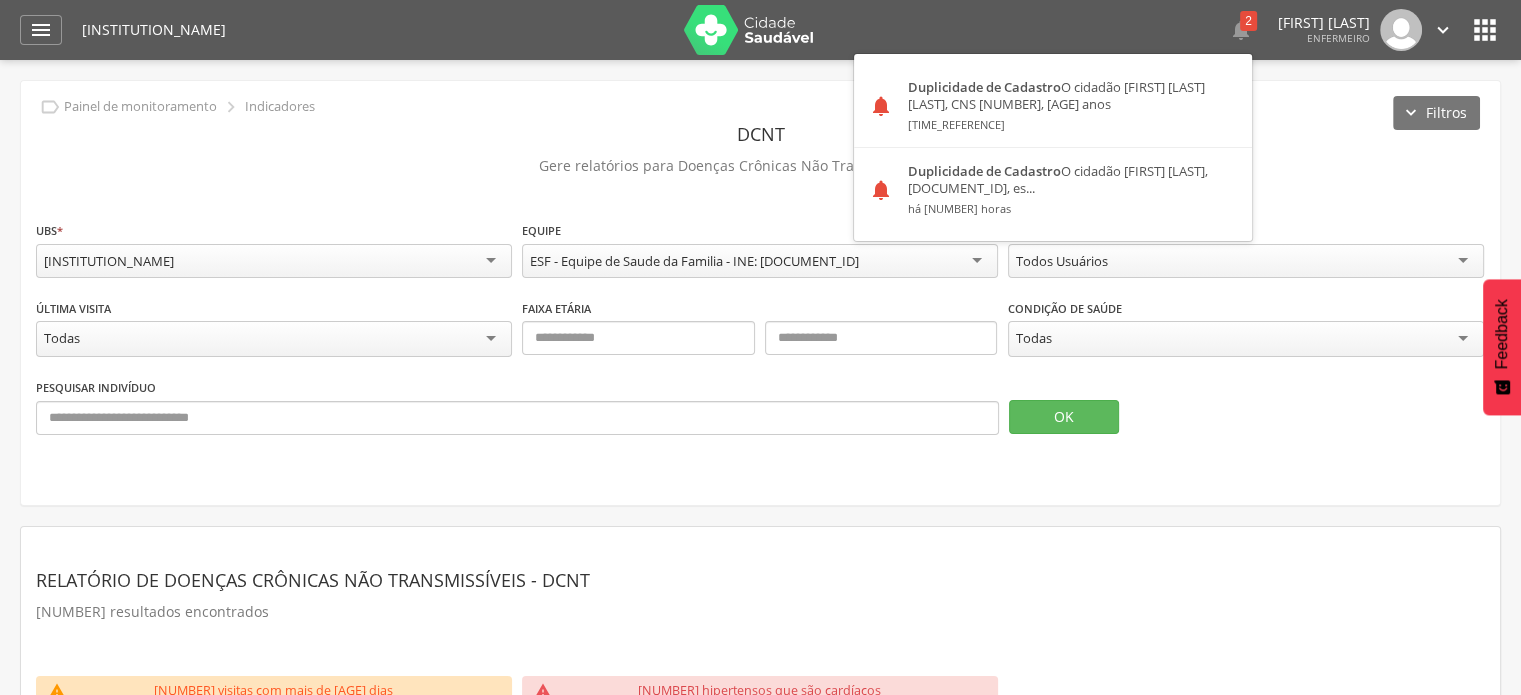 click on "**********" at bounding box center [760, 293] 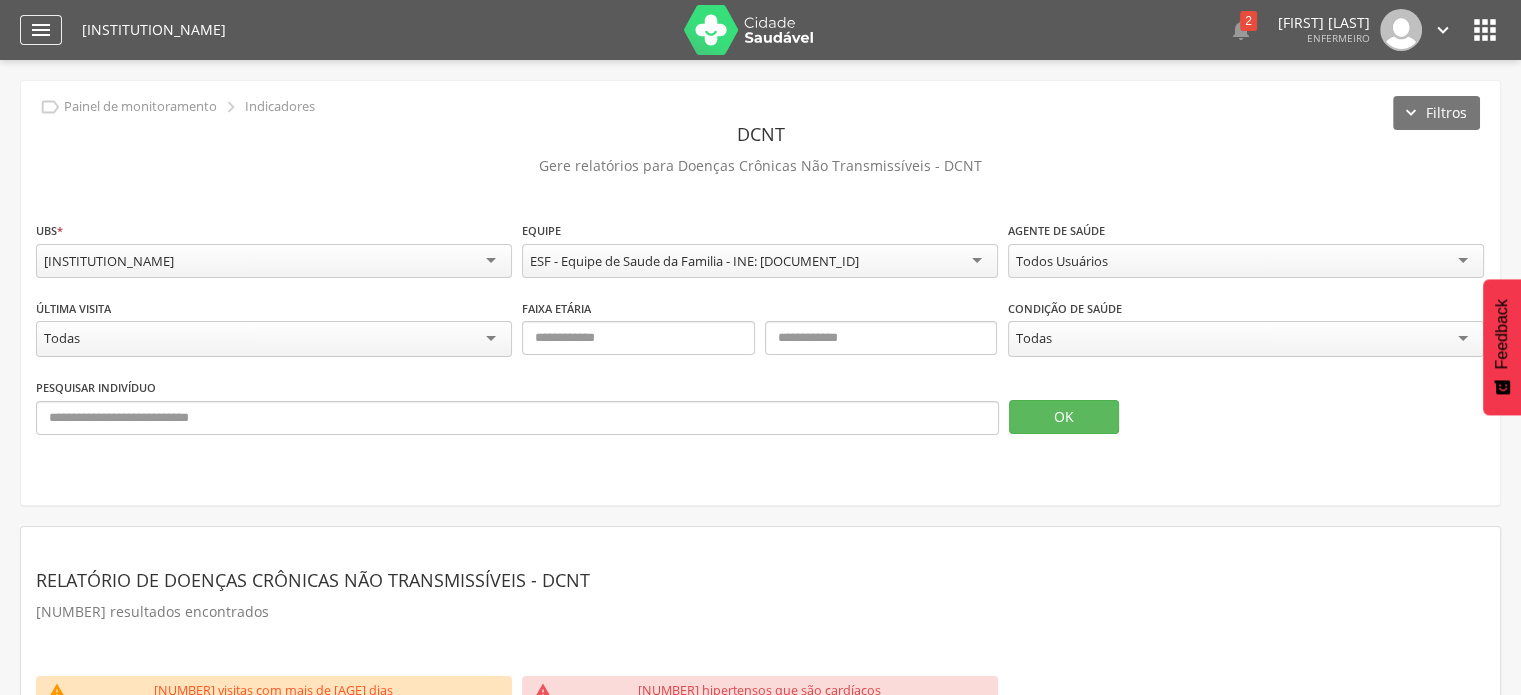 click on "" at bounding box center [41, 30] 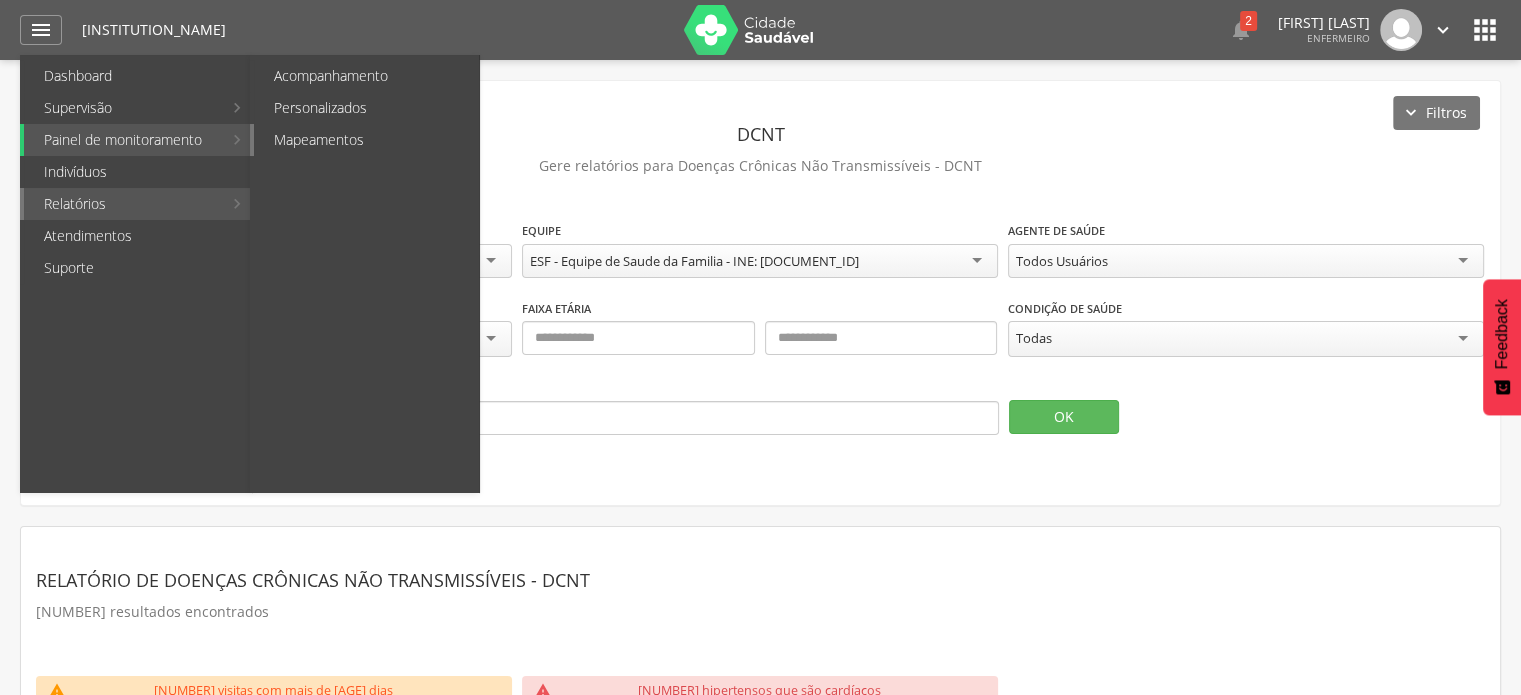 click on "Mapeamentos" at bounding box center [366, 140] 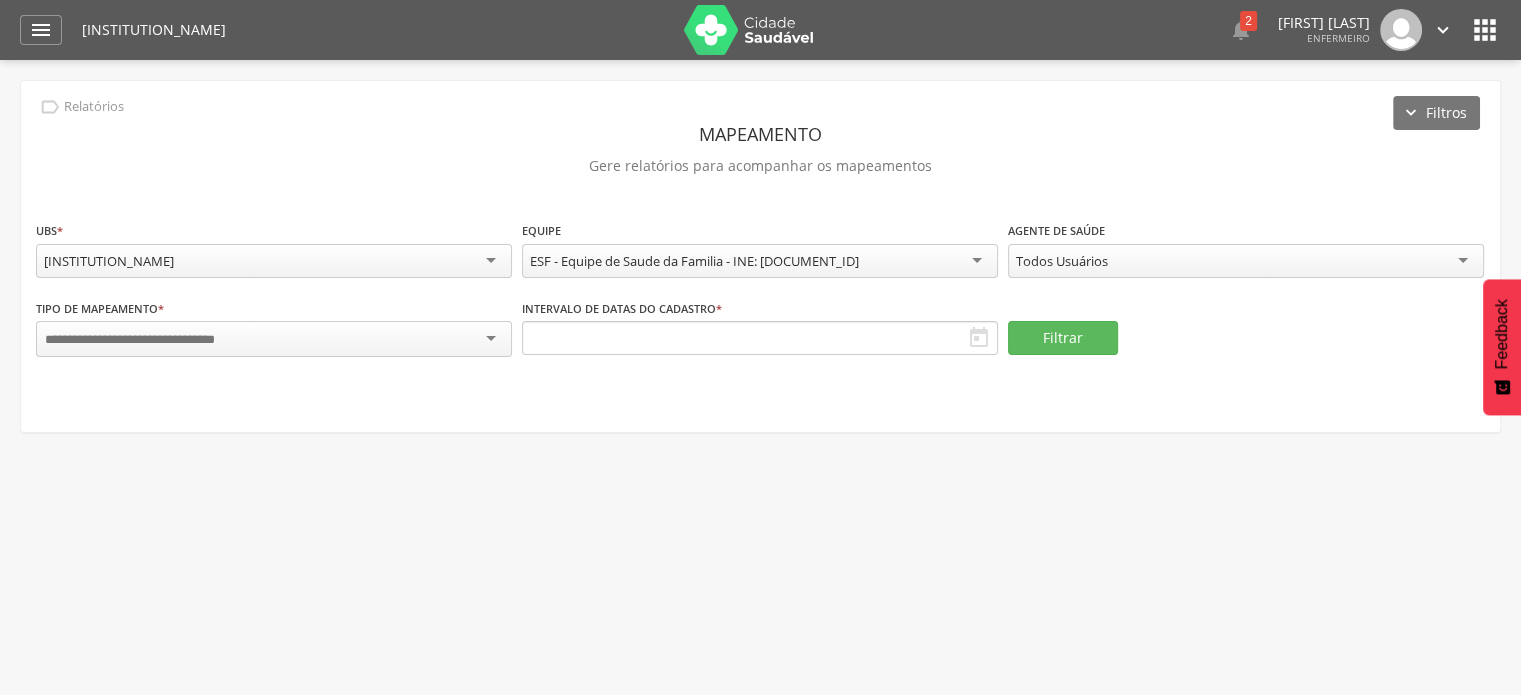 click at bounding box center [274, 339] 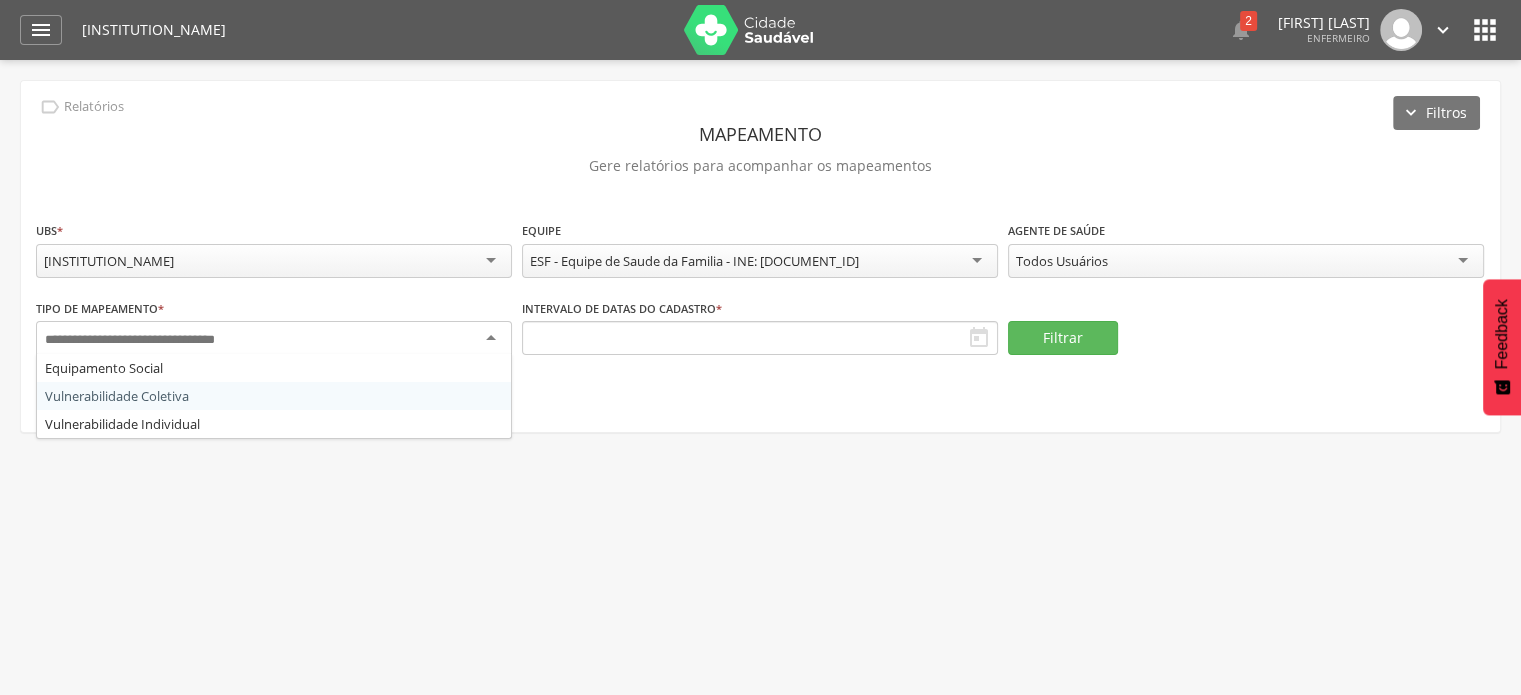click on "Todos Usuários" at bounding box center (1062, 261) 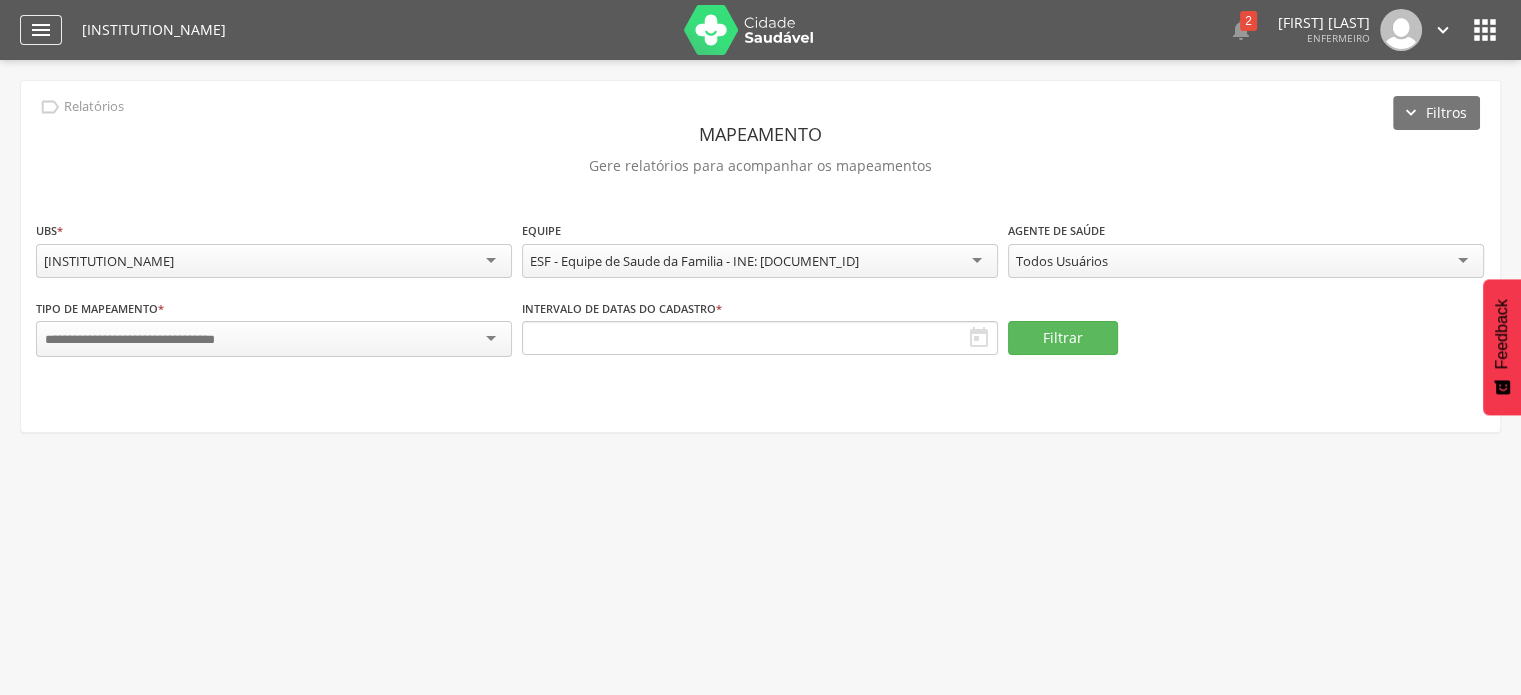 click on "" at bounding box center [41, 30] 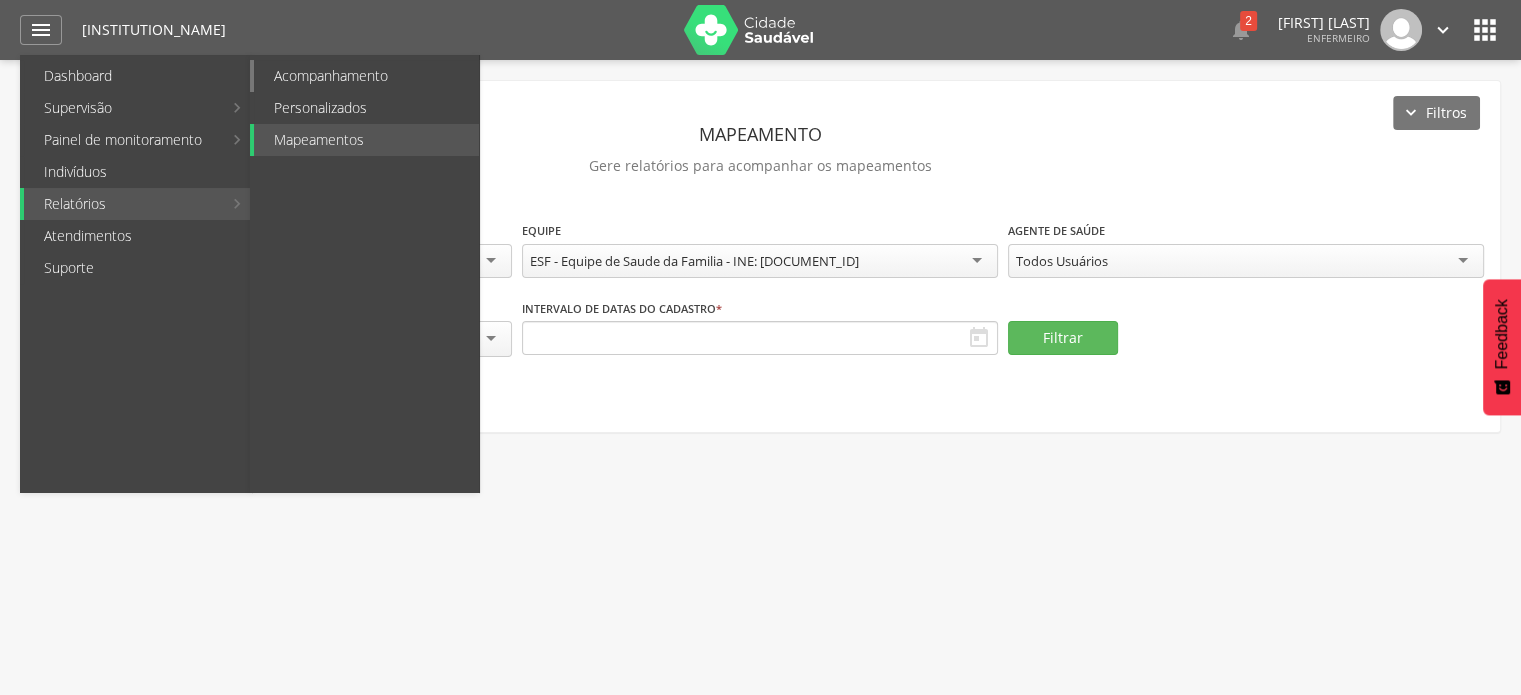 click on "Acompanhamento" at bounding box center [366, 76] 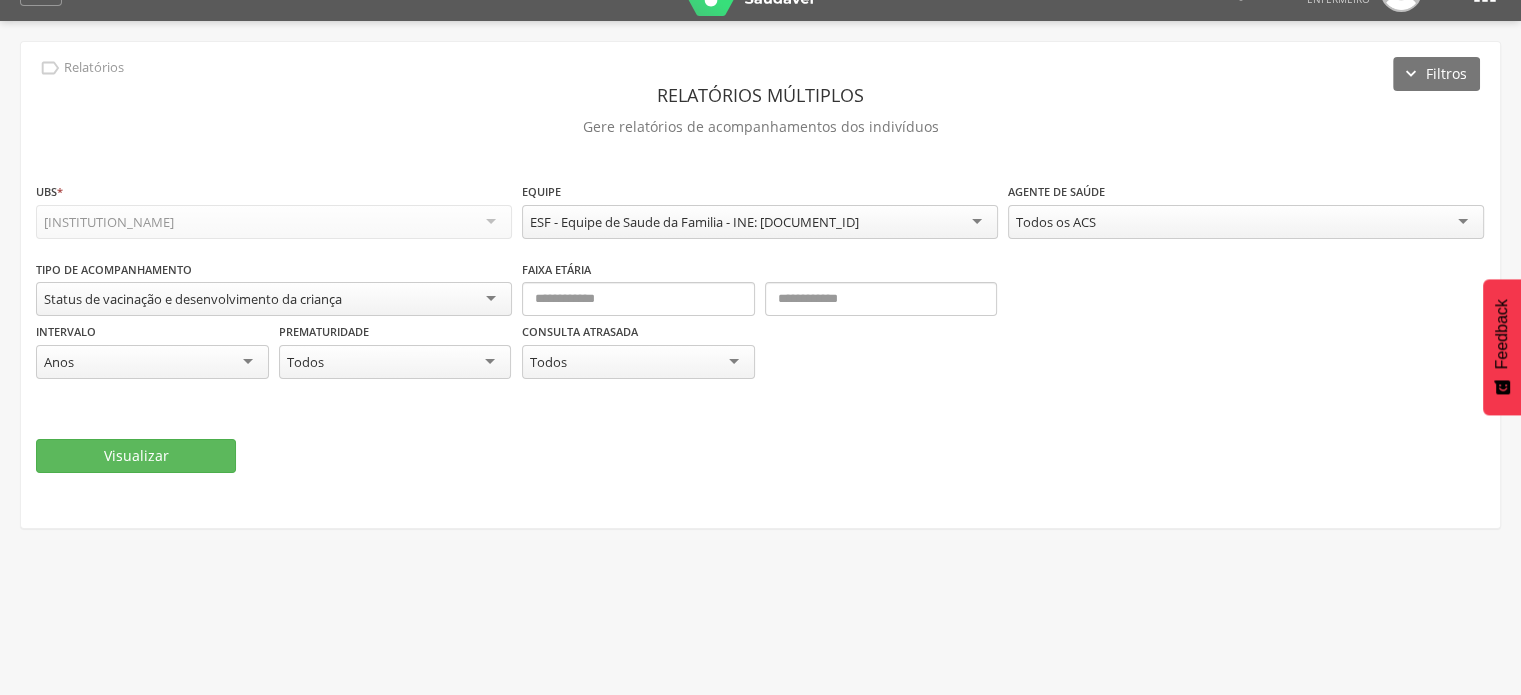 scroll, scrollTop: 60, scrollLeft: 0, axis: vertical 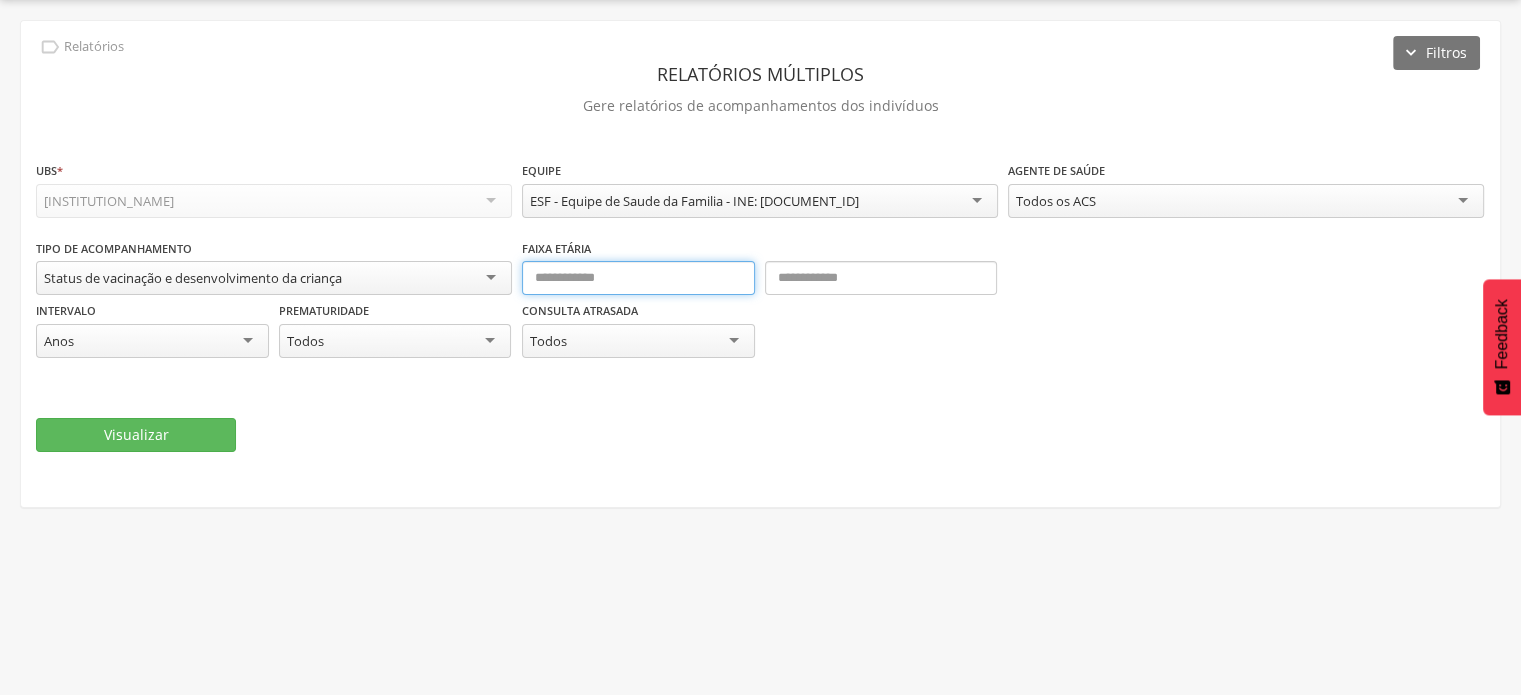 click at bounding box center (638, 278) 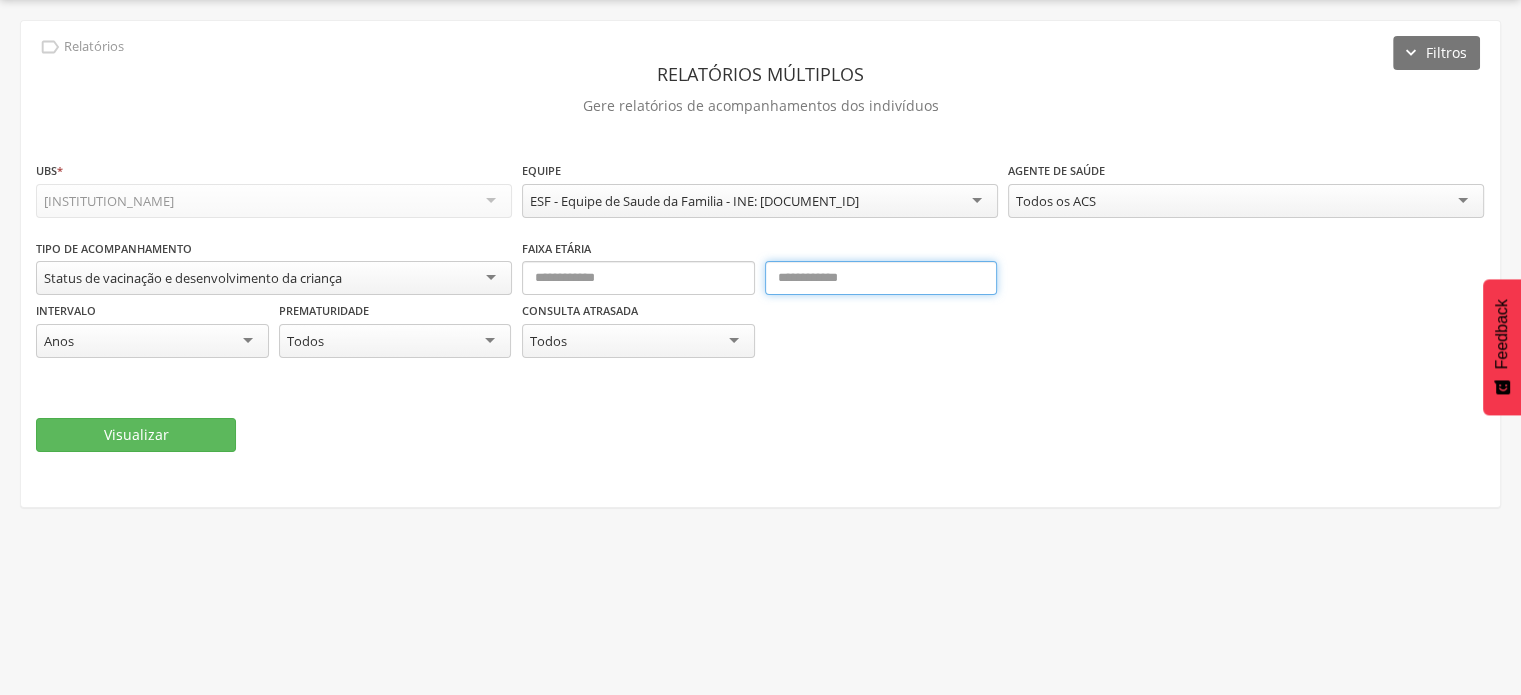 click at bounding box center (881, 278) 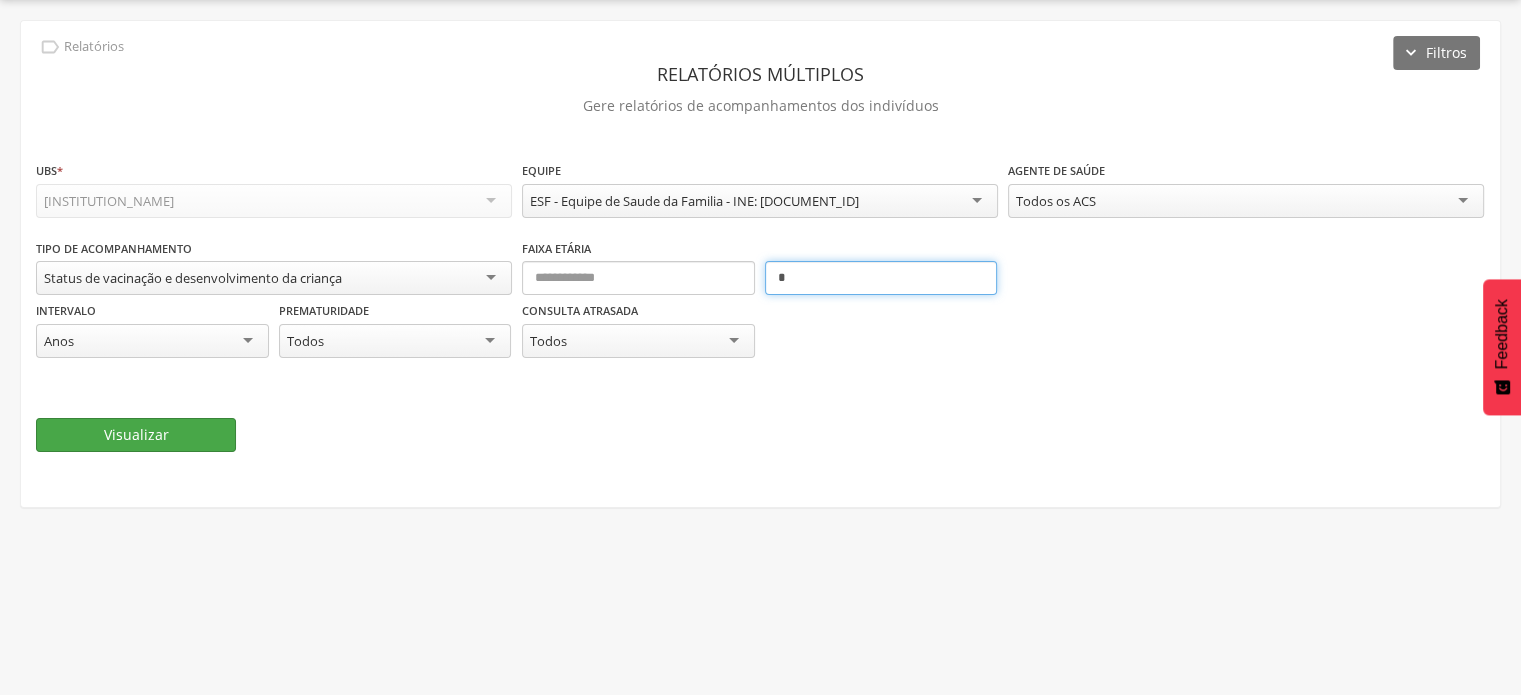 type on "*" 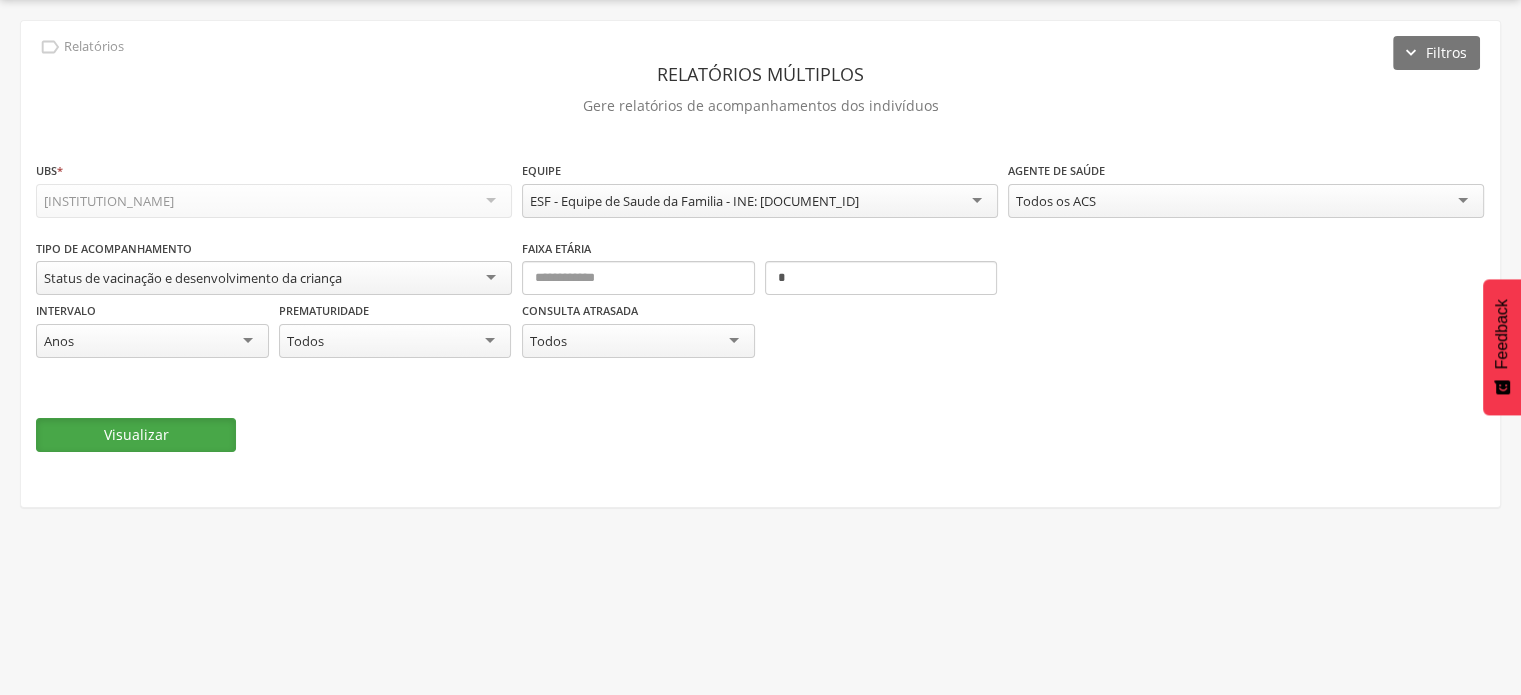 click on "Visualizar" at bounding box center (136, 435) 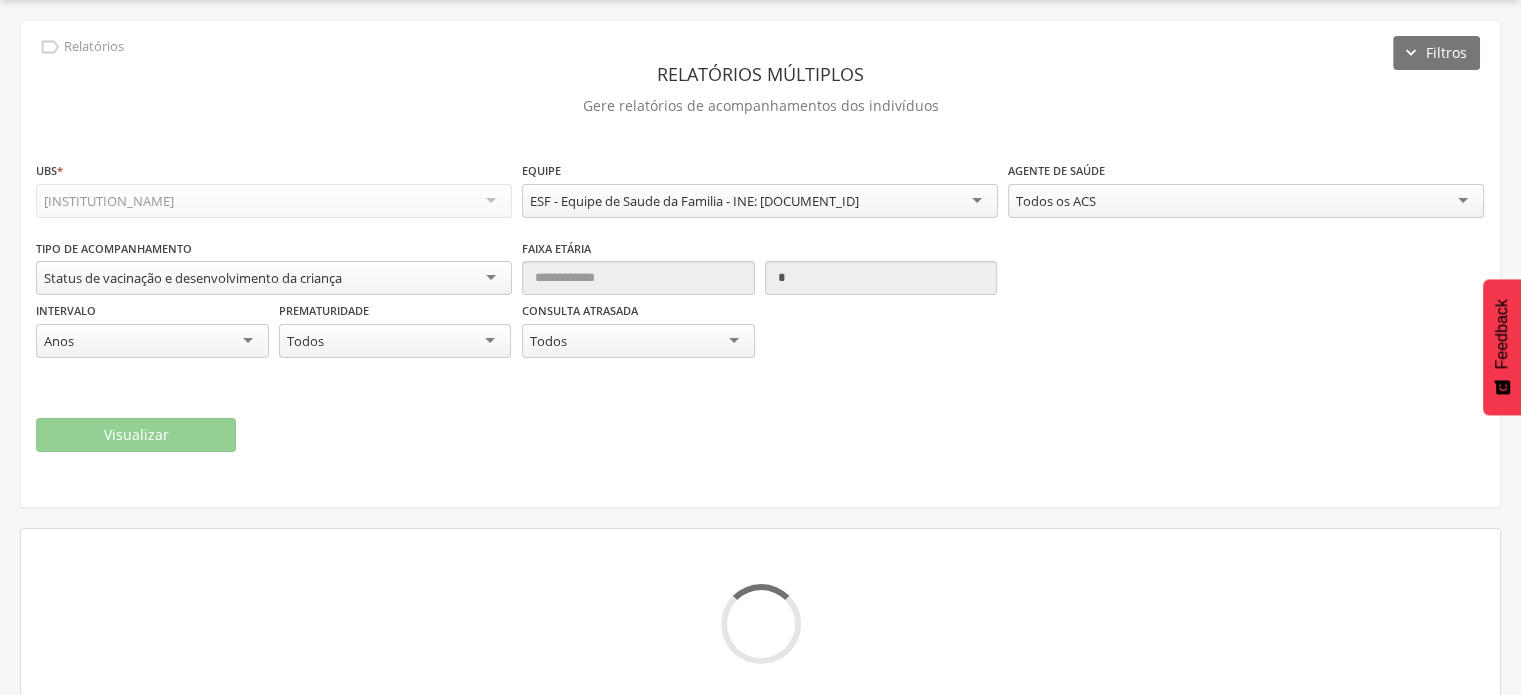 click on "Todos os ACS" at bounding box center [1056, 201] 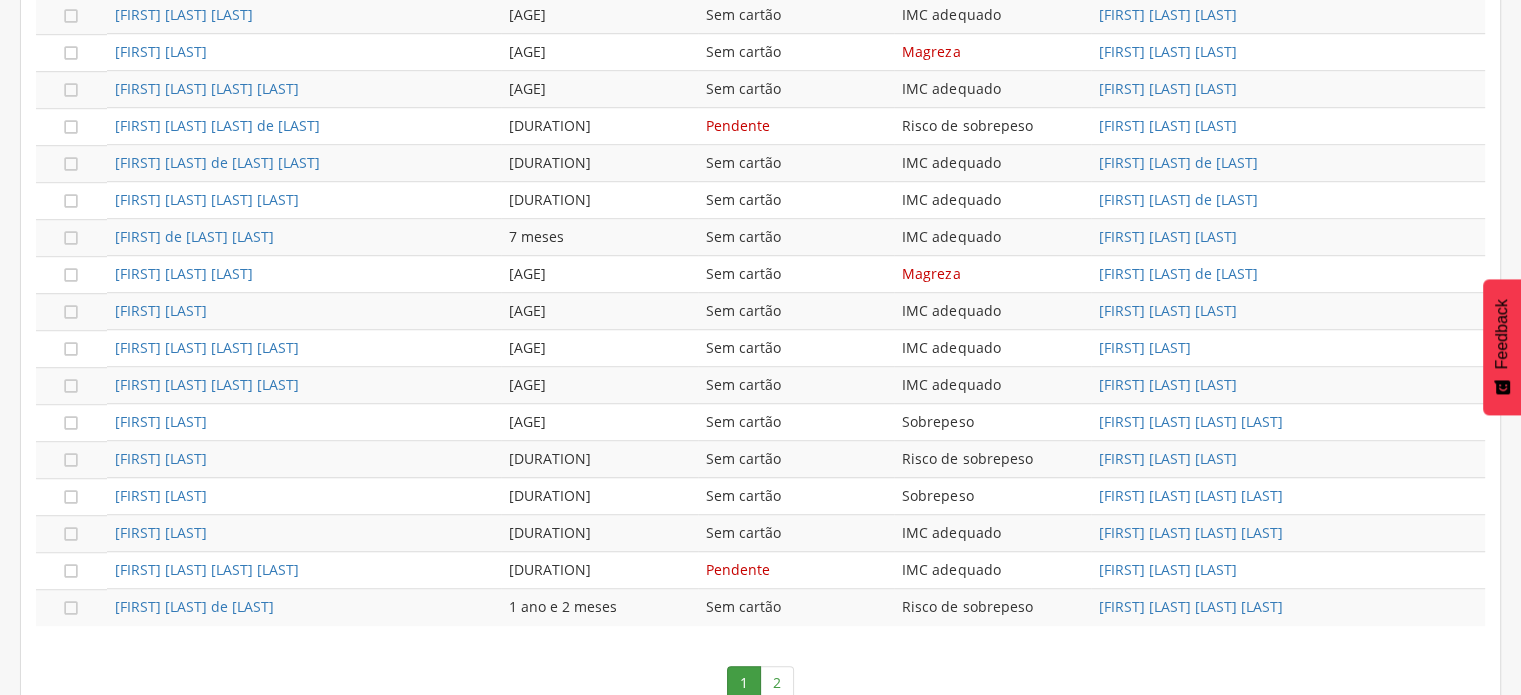 scroll, scrollTop: 1266, scrollLeft: 0, axis: vertical 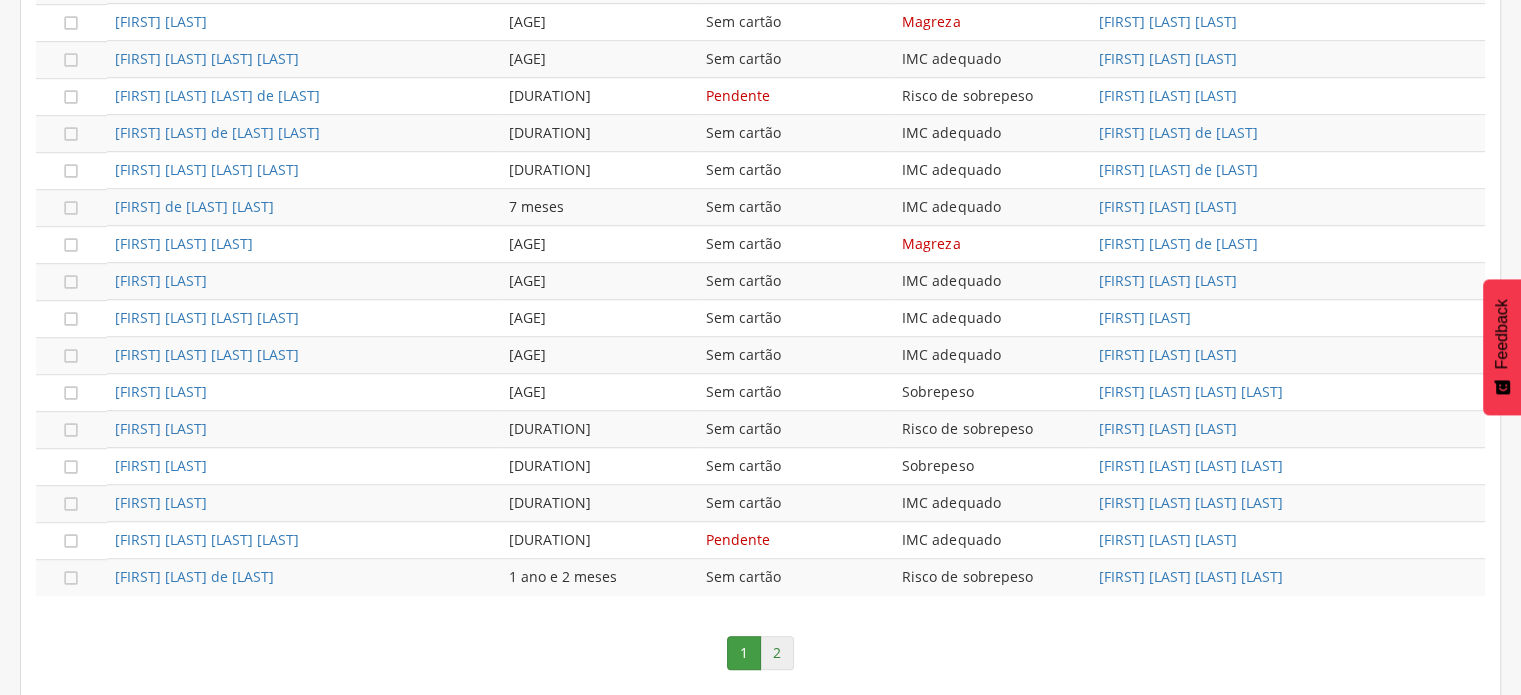 click on "2" at bounding box center [777, 653] 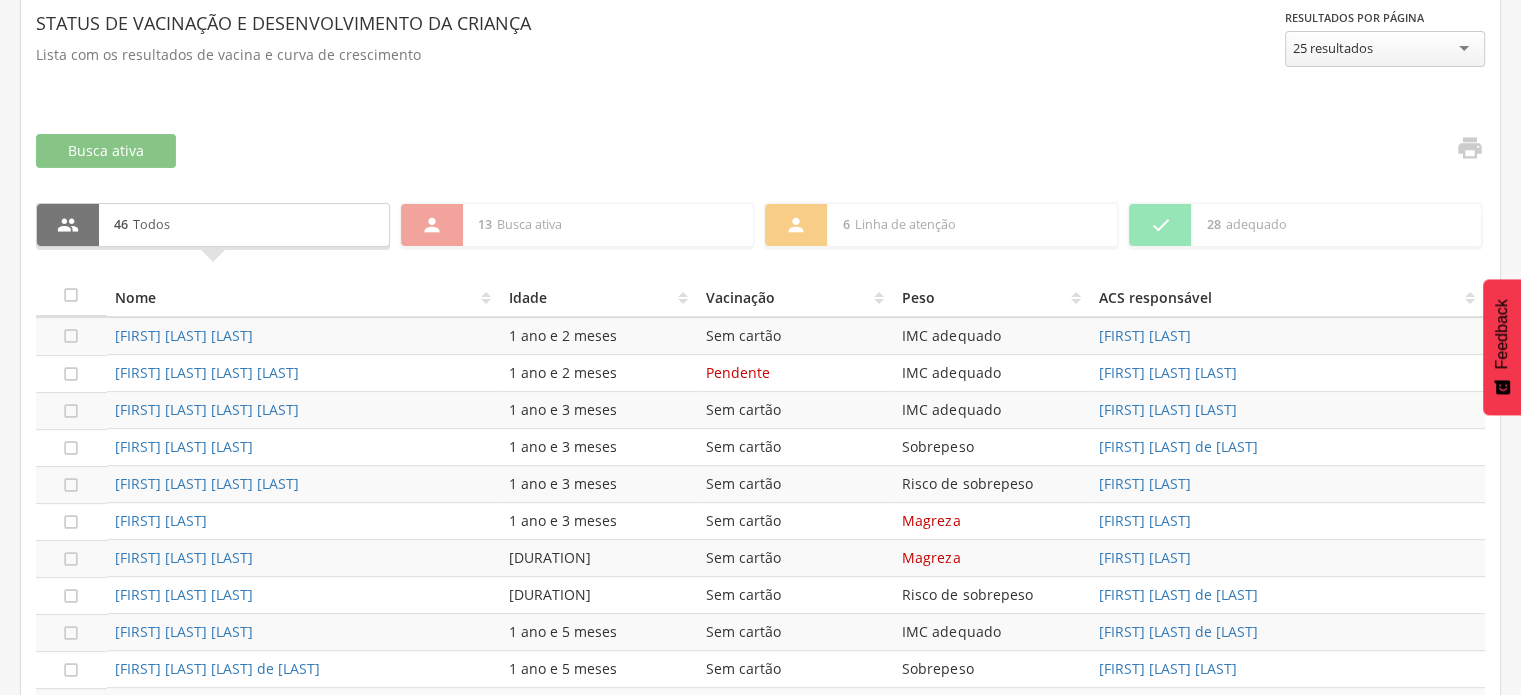 scroll, scrollTop: 1119, scrollLeft: 0, axis: vertical 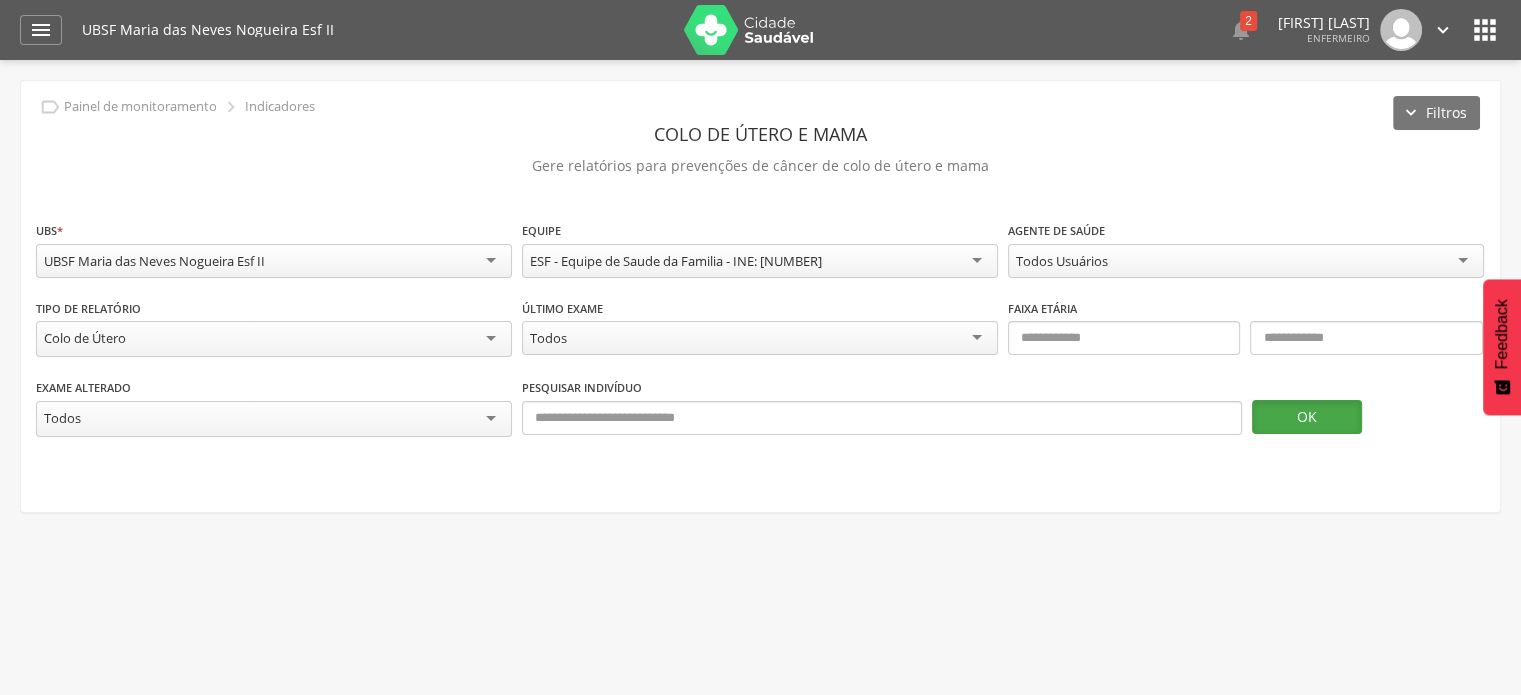 click on "OK" at bounding box center (1307, 417) 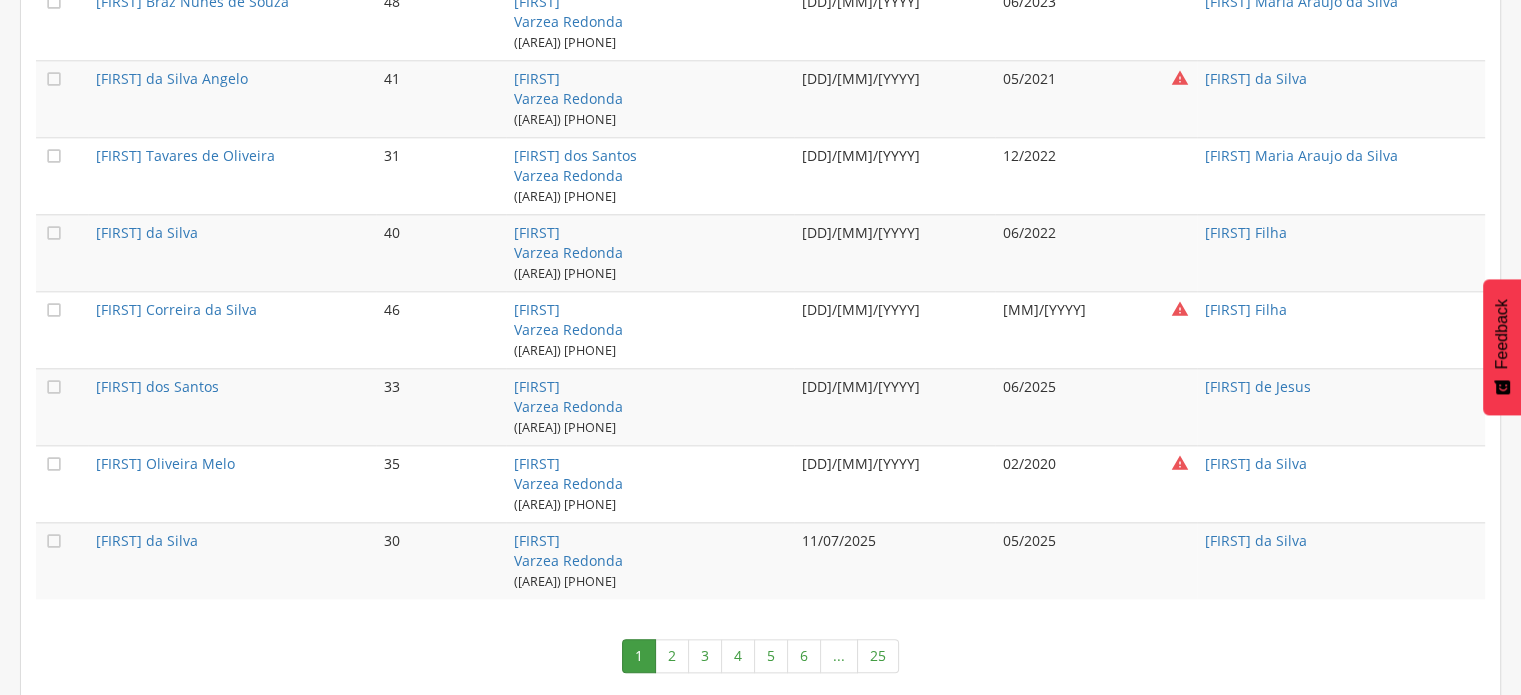 scroll, scrollTop: 2155, scrollLeft: 0, axis: vertical 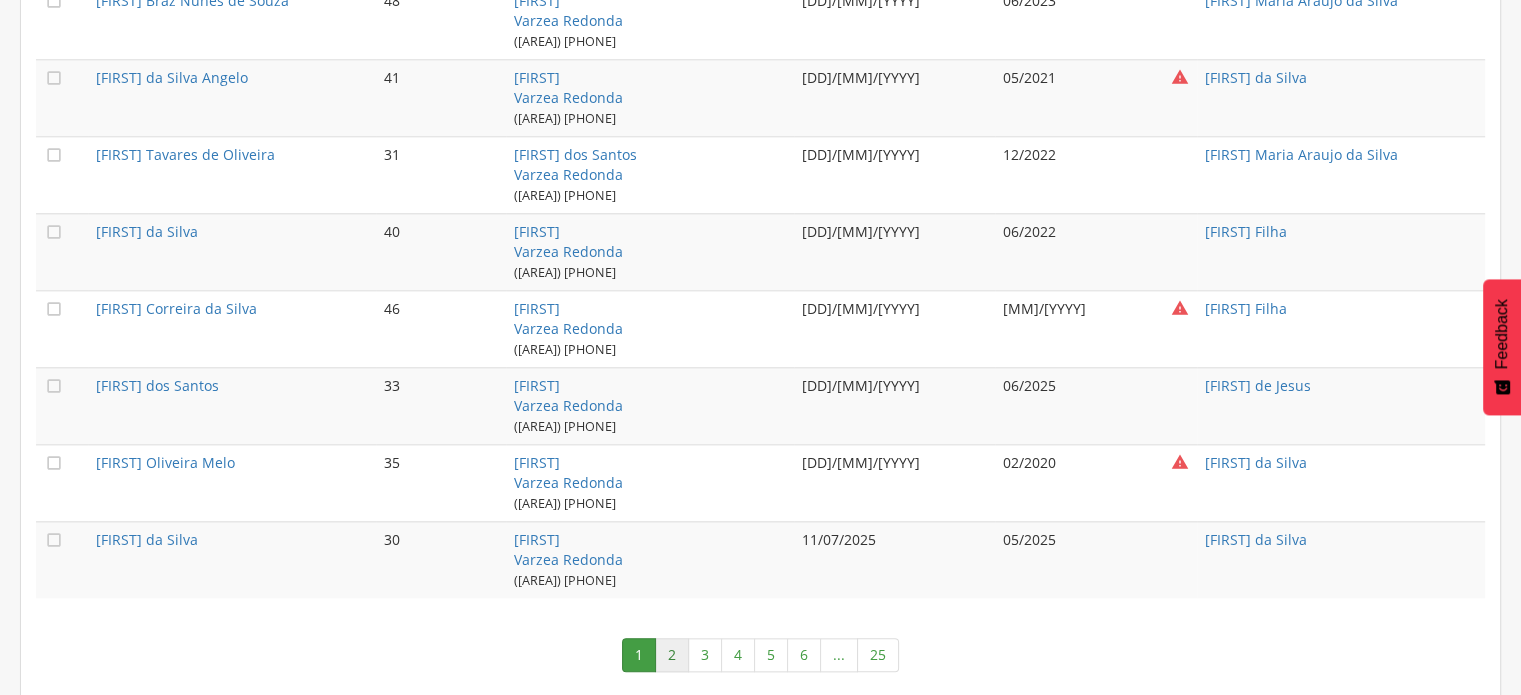 click on "2" at bounding box center [672, 655] 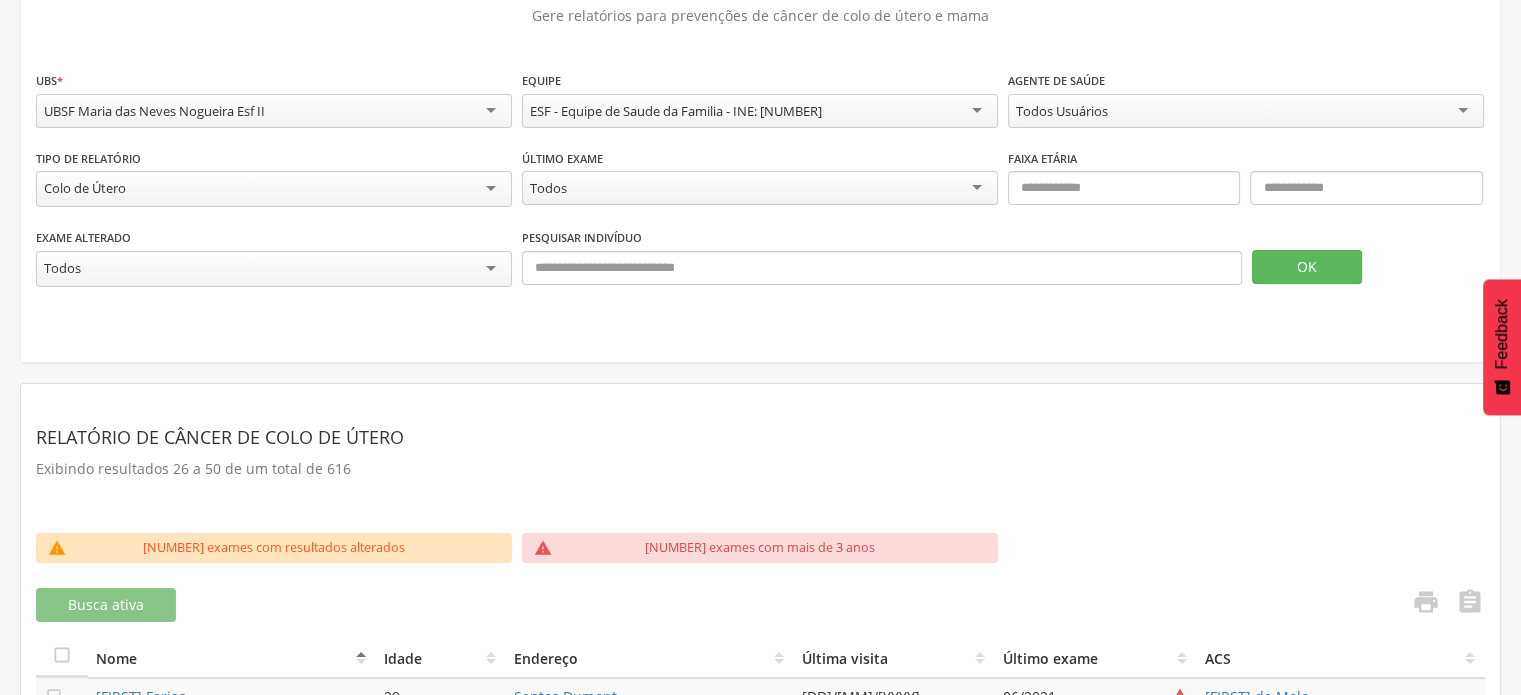 scroll, scrollTop: 135, scrollLeft: 0, axis: vertical 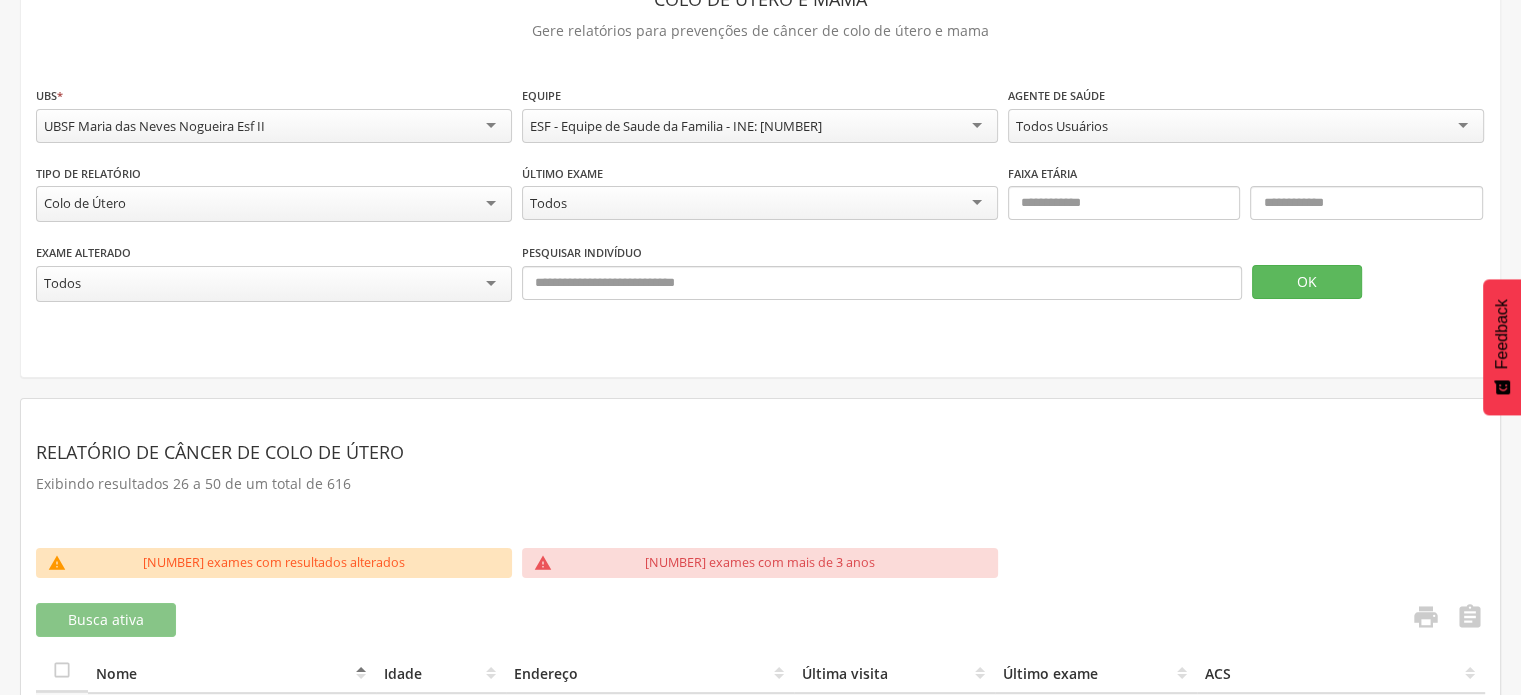 click on "Todos" at bounding box center (274, 284) 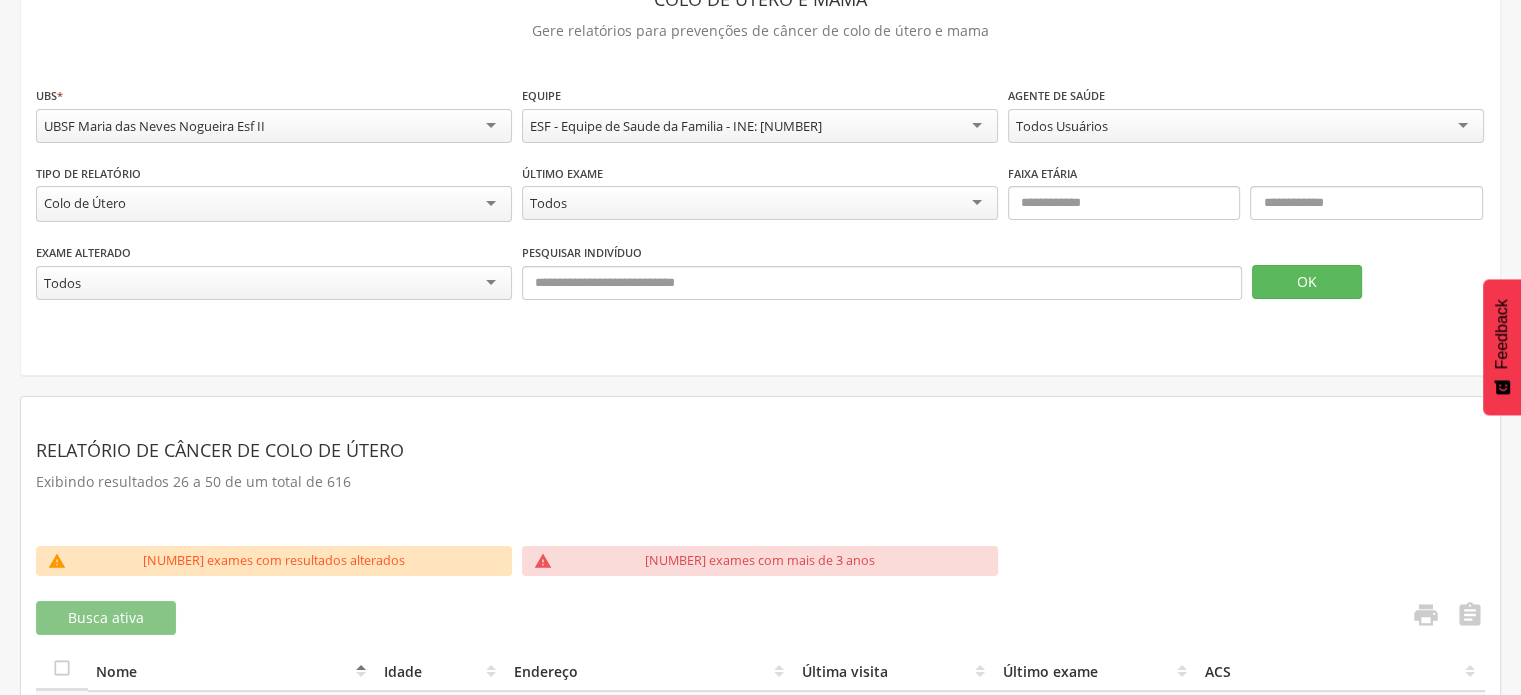 click on "Todos" at bounding box center (274, 283) 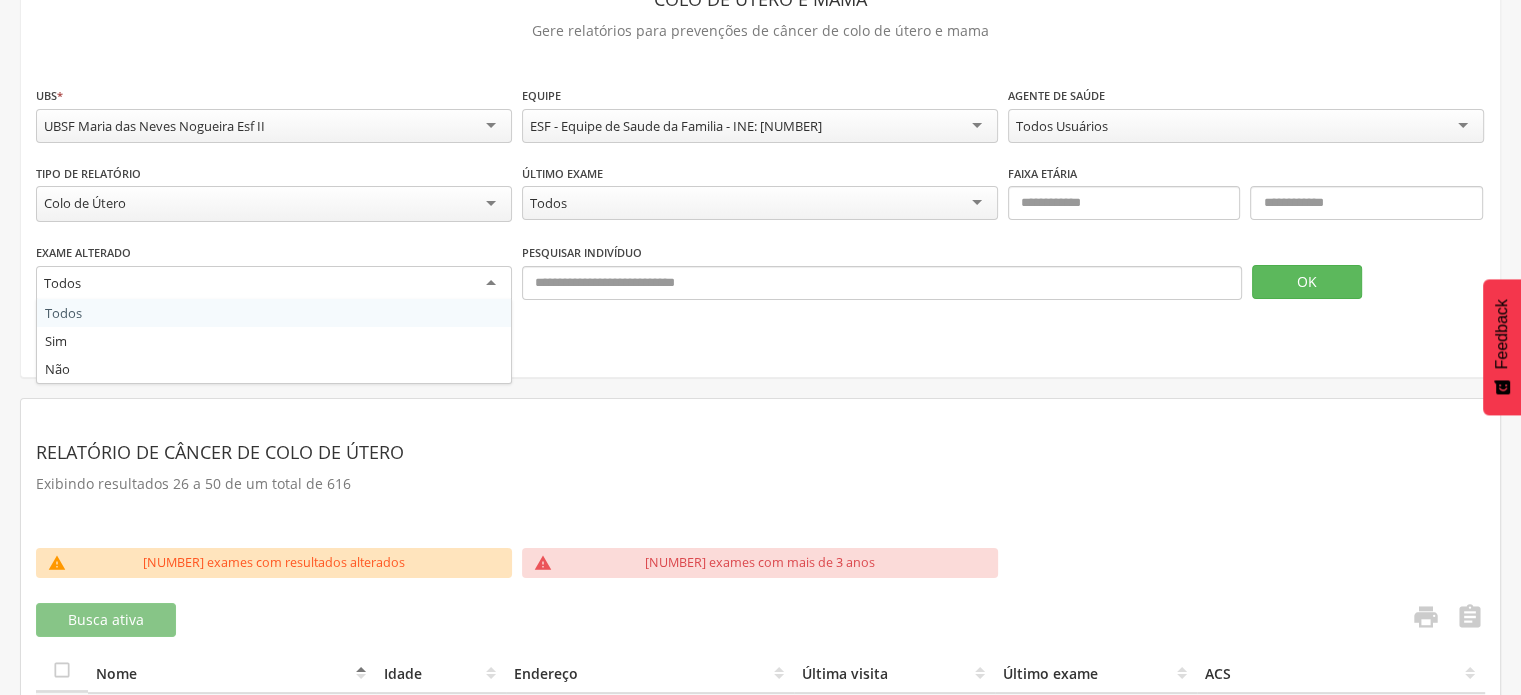 click on "**********" at bounding box center [760, 161] 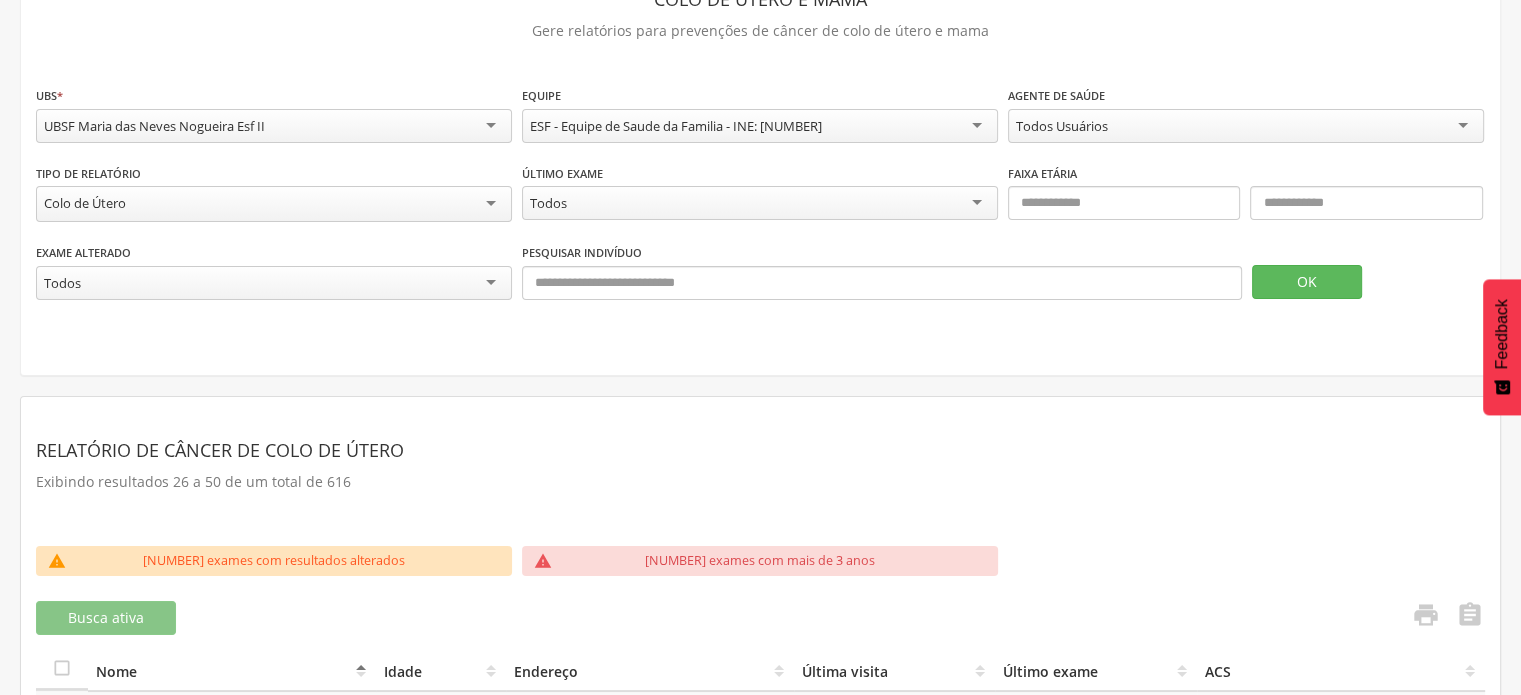 click on "Todos" at bounding box center [760, 203] 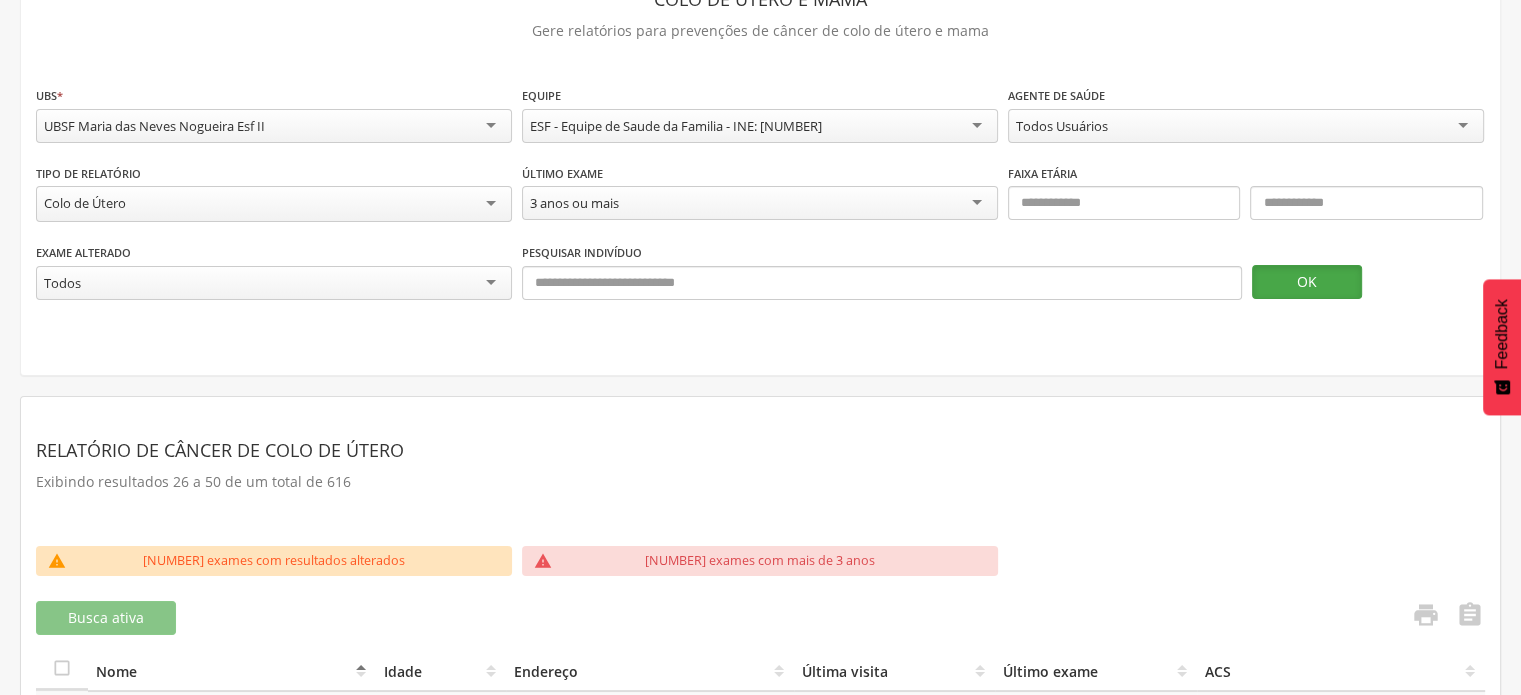 click on "OK" at bounding box center [1307, 282] 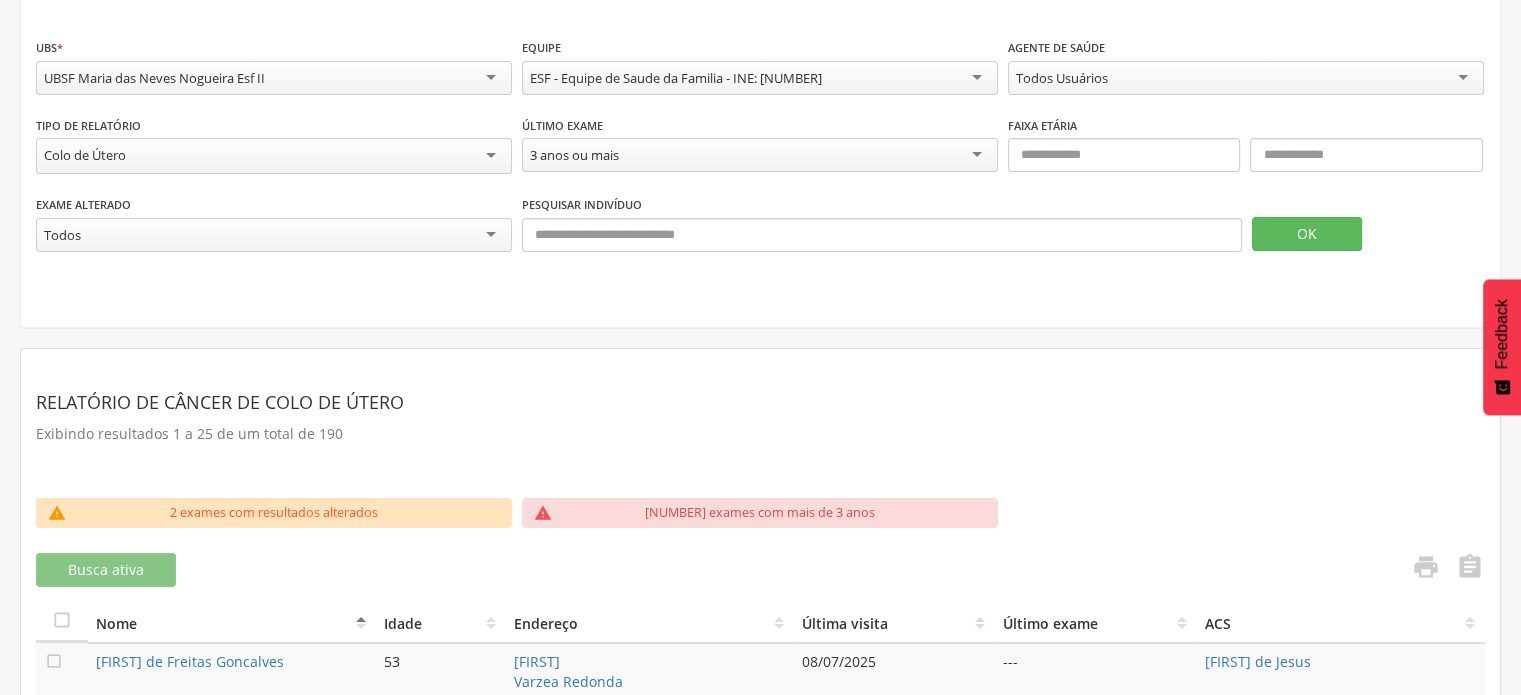 scroll, scrollTop: 0, scrollLeft: 0, axis: both 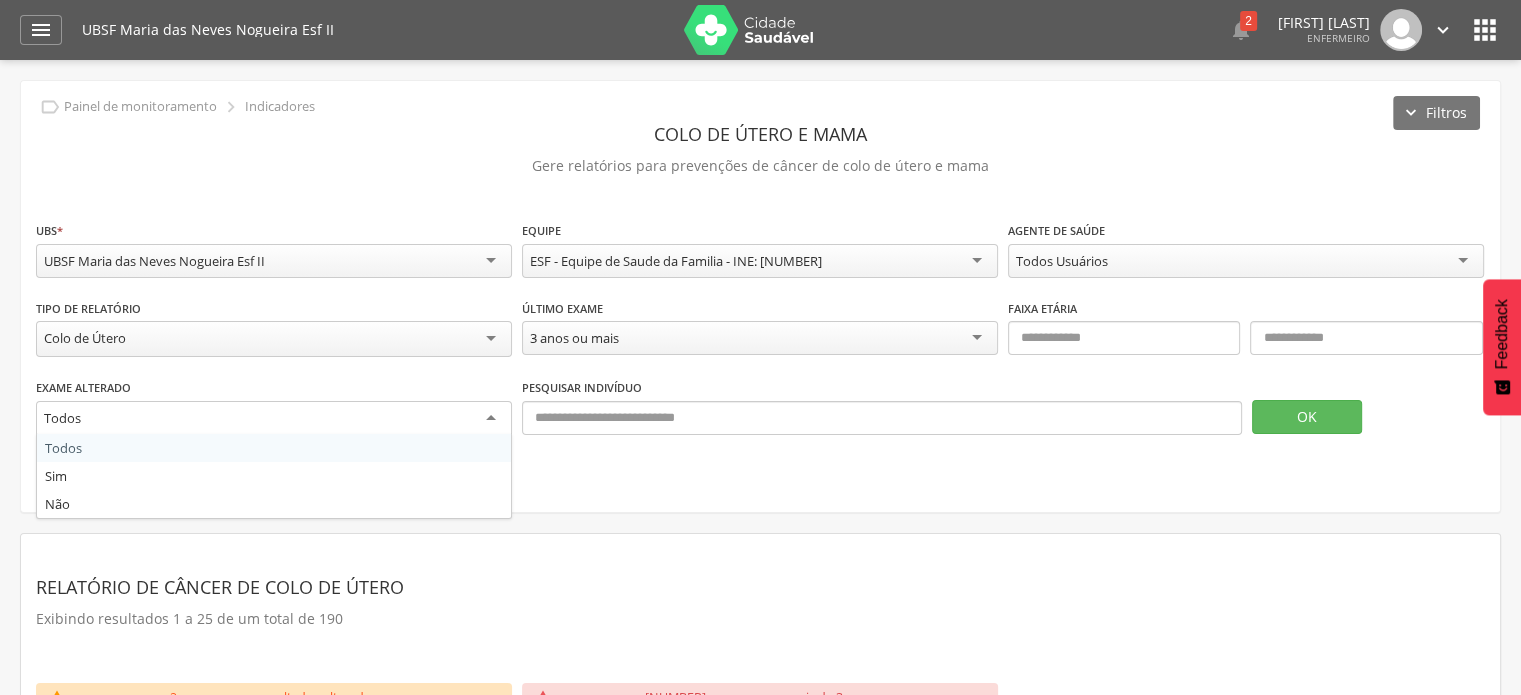 click on "Todos" at bounding box center (274, 419) 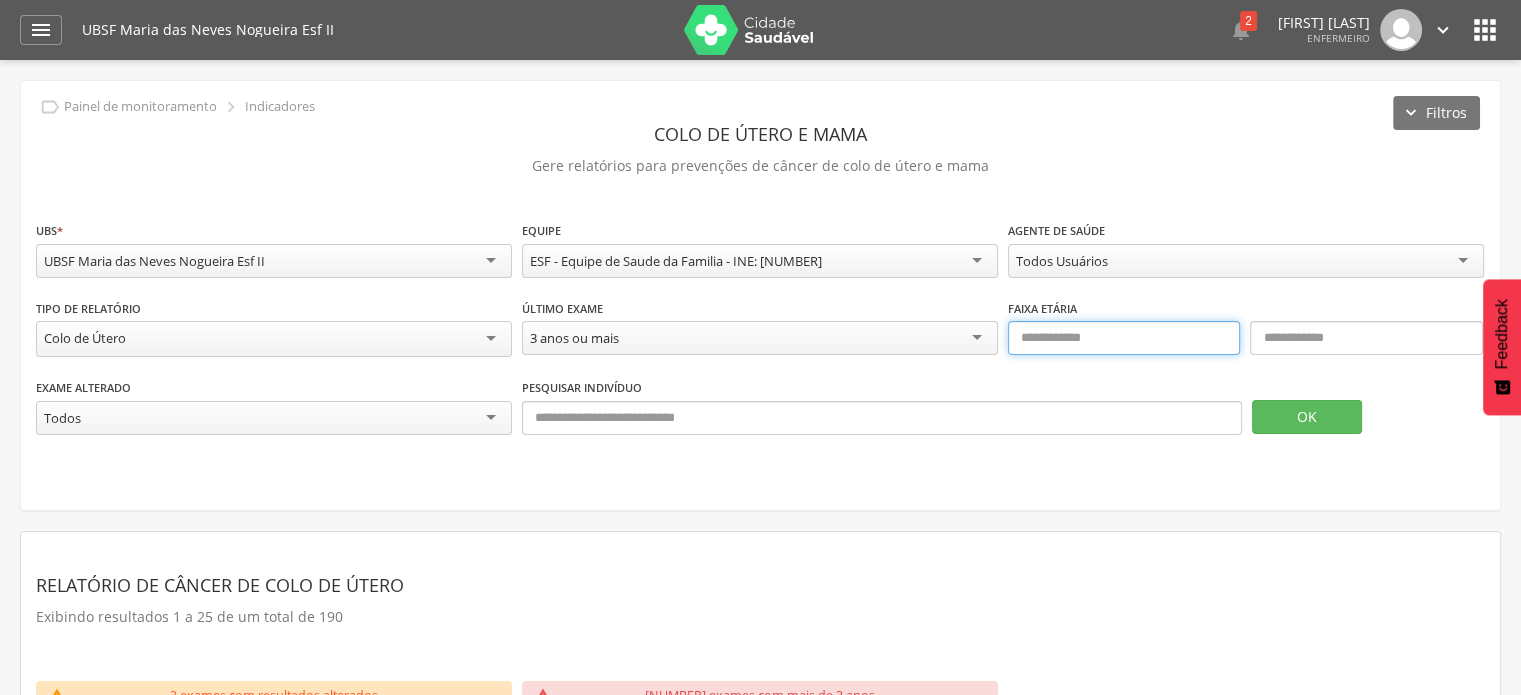 click at bounding box center [1124, 338] 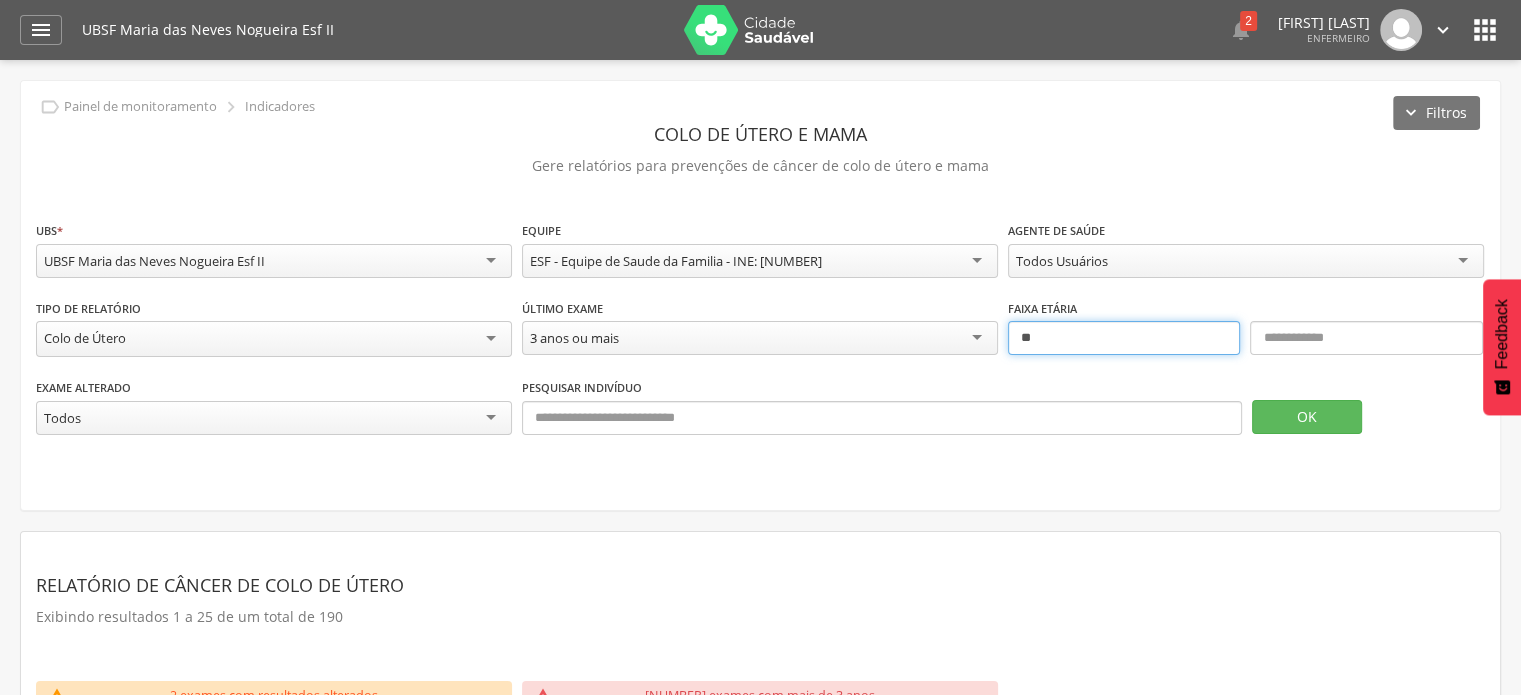 type on "**" 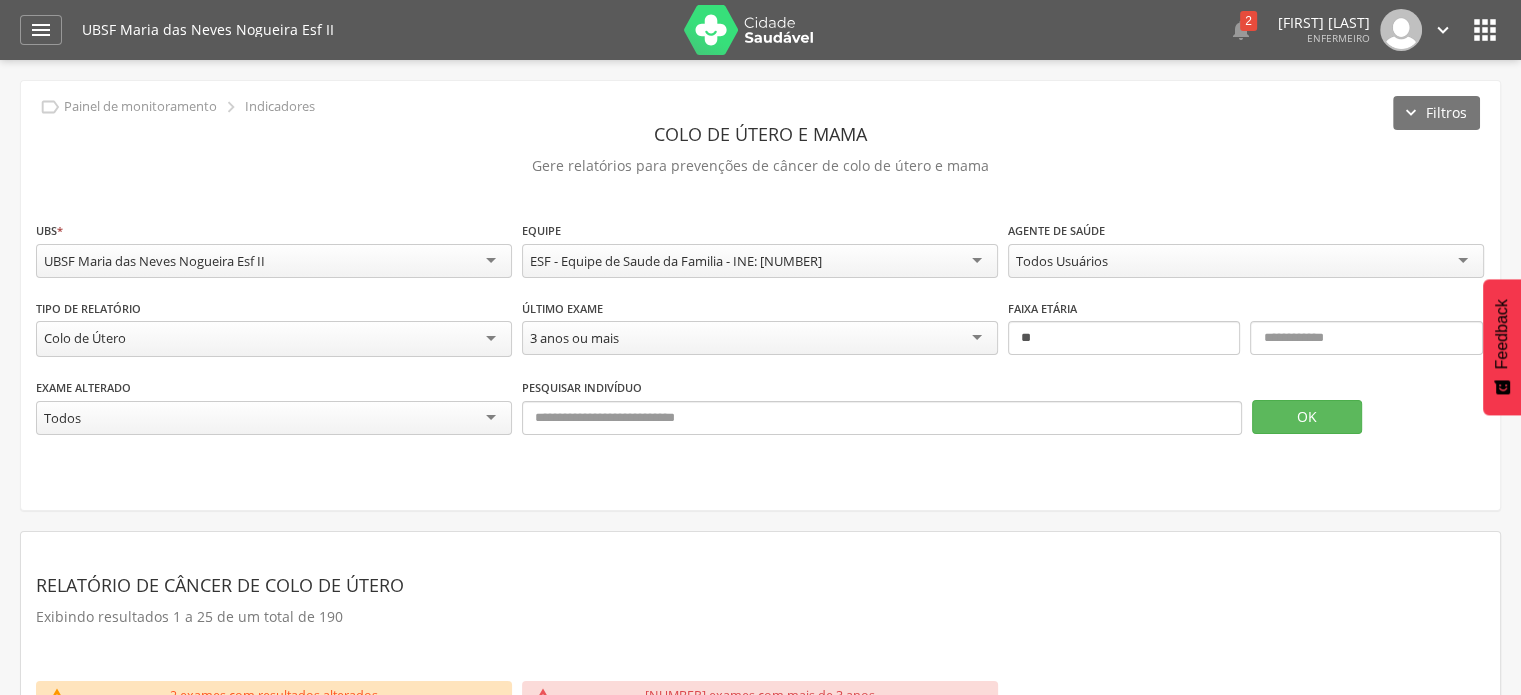 click on "Faixa etária
**" at bounding box center (1246, 338) 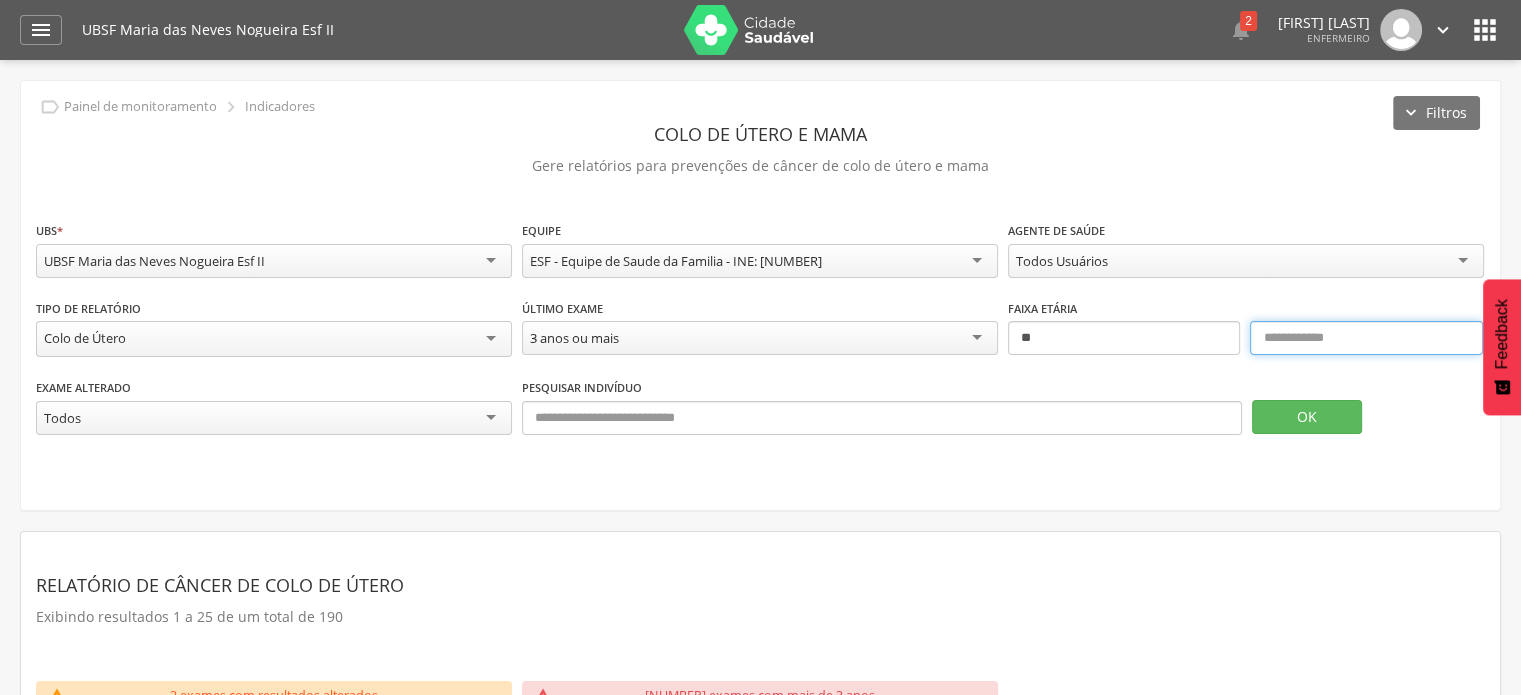 click at bounding box center [1366, 338] 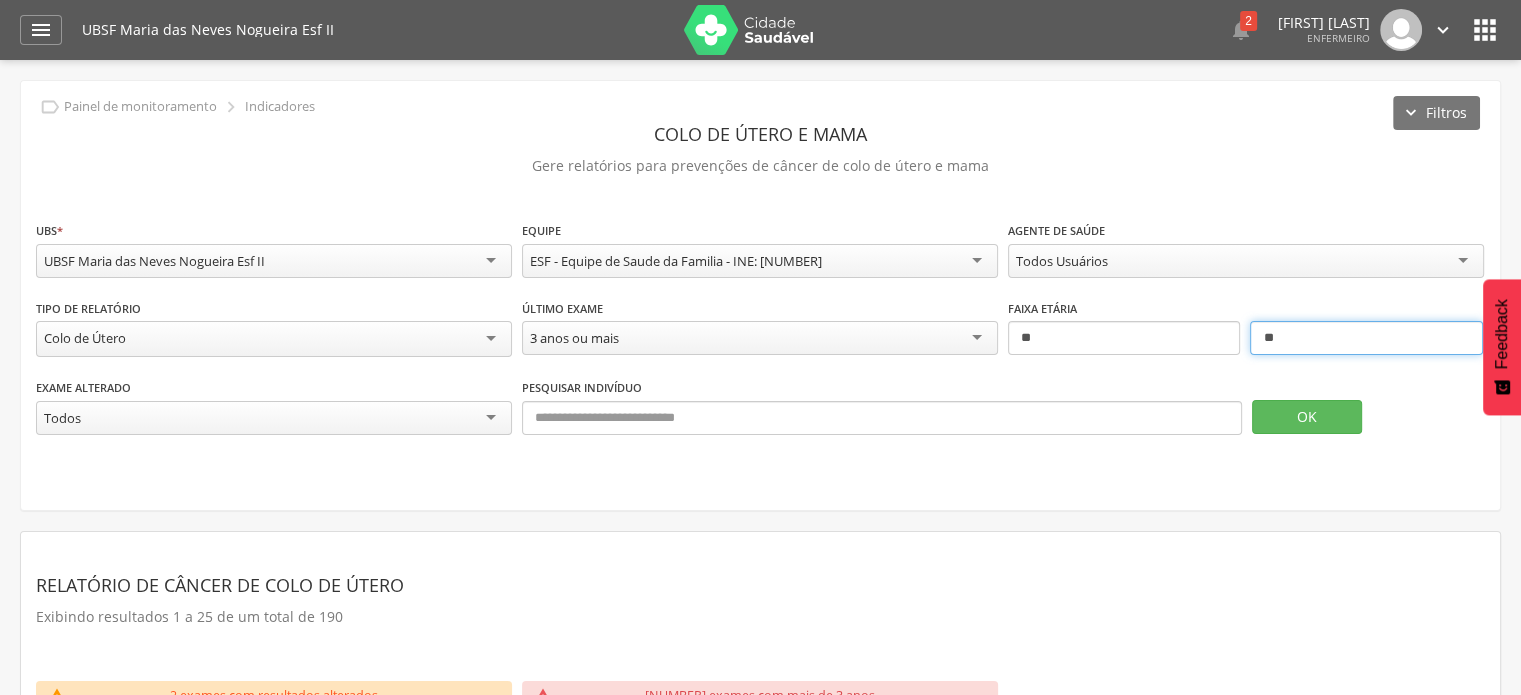 type on "**" 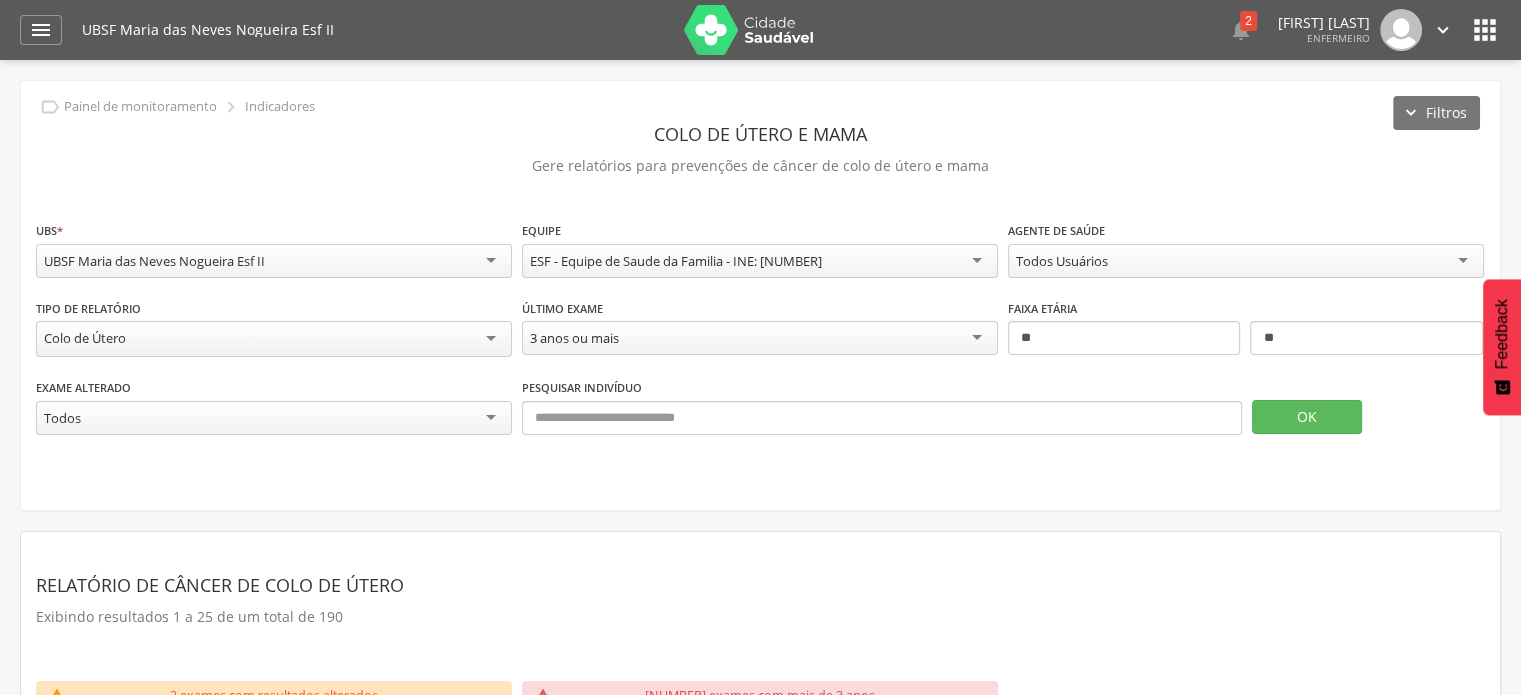 click on "OK" at bounding box center [1368, 405] 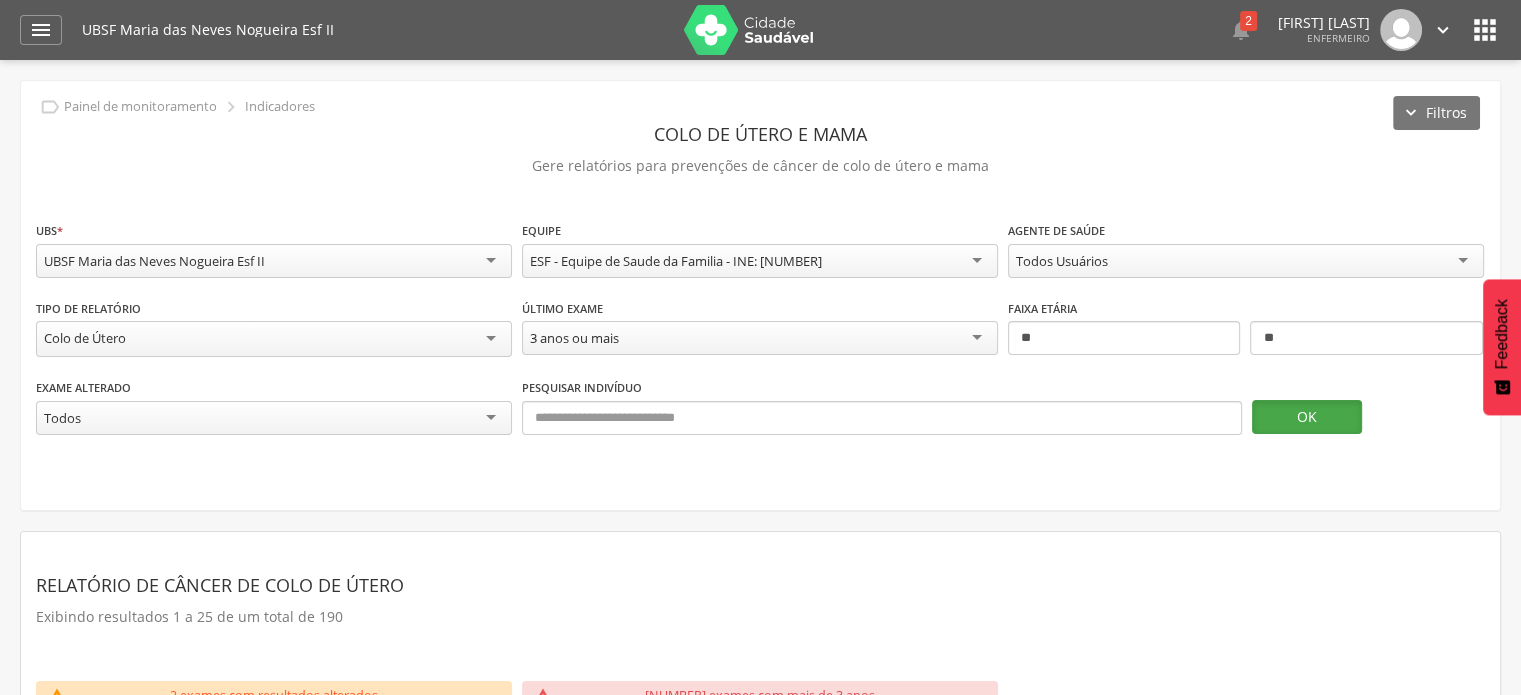 click on "OK" at bounding box center (1307, 417) 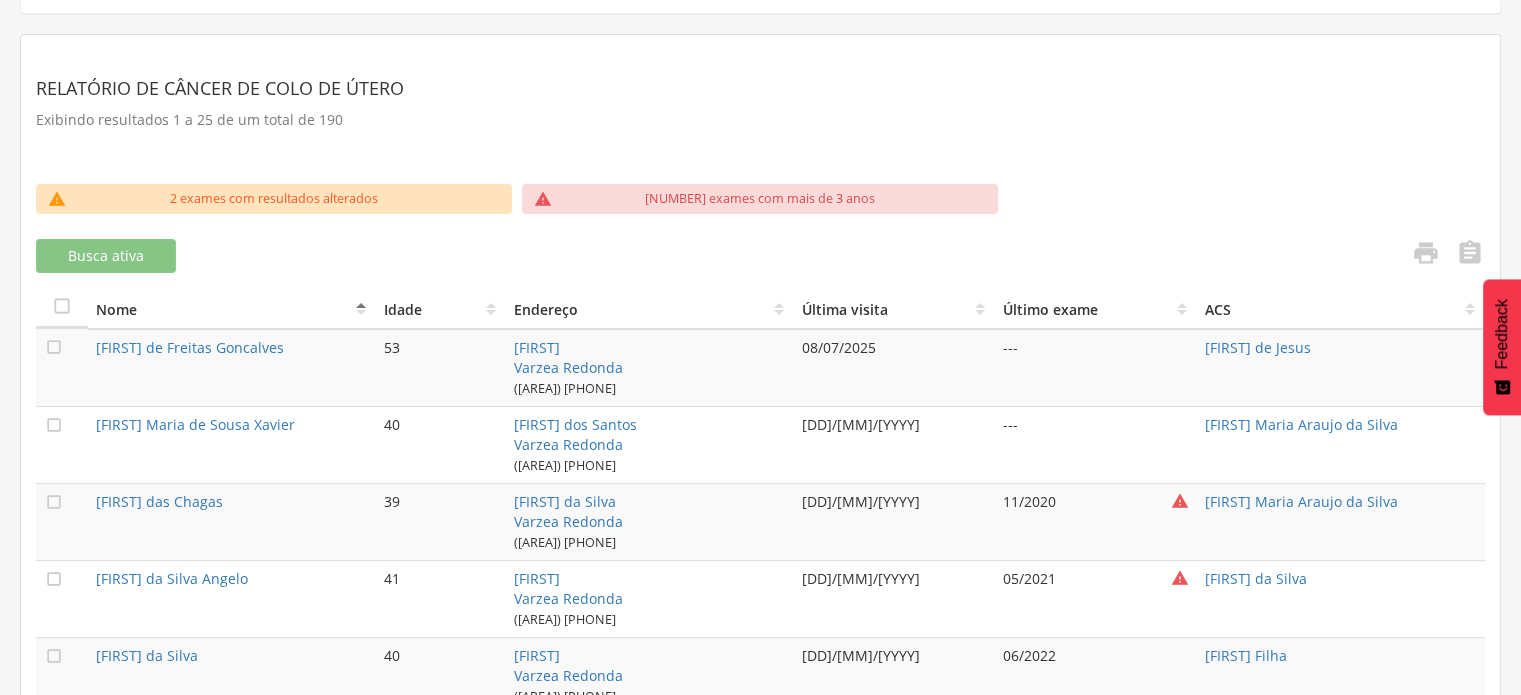 scroll, scrollTop: 500, scrollLeft: 0, axis: vertical 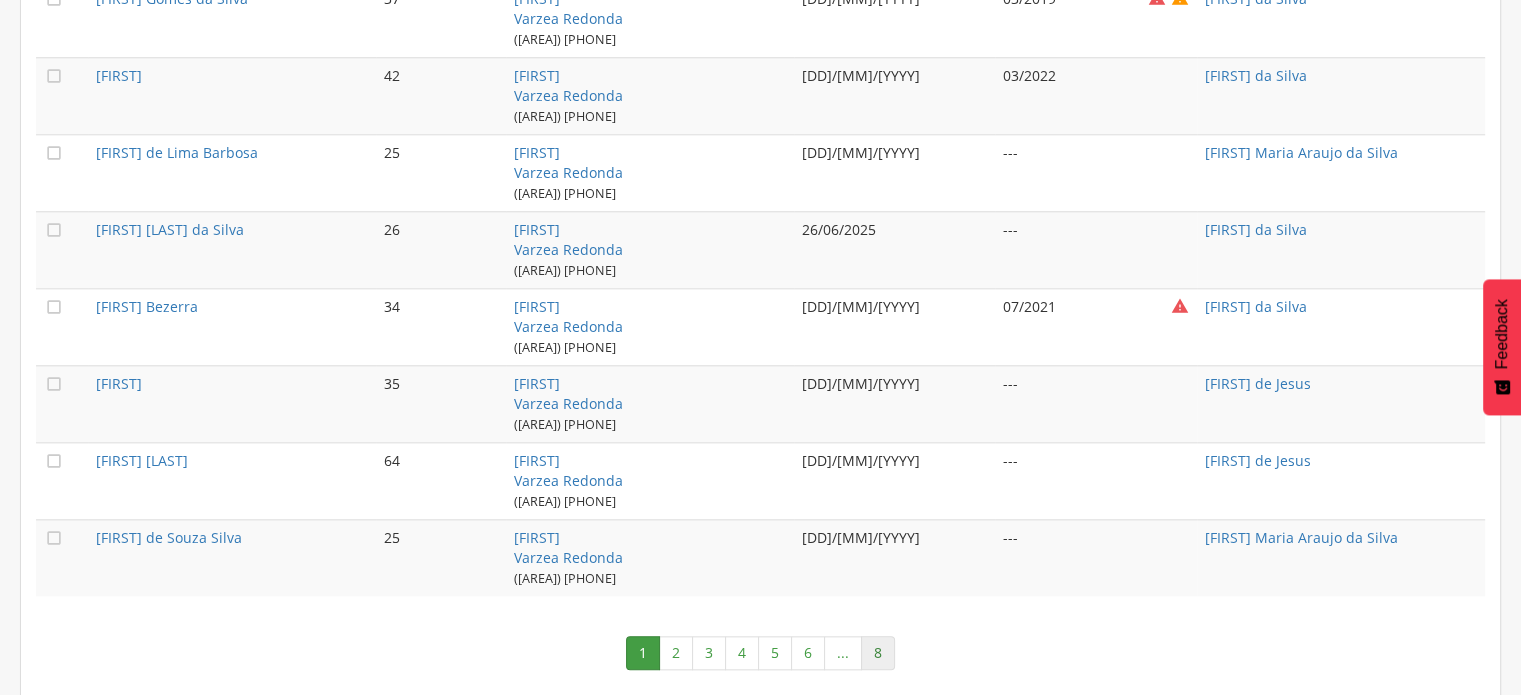 click on "8" at bounding box center (878, 653) 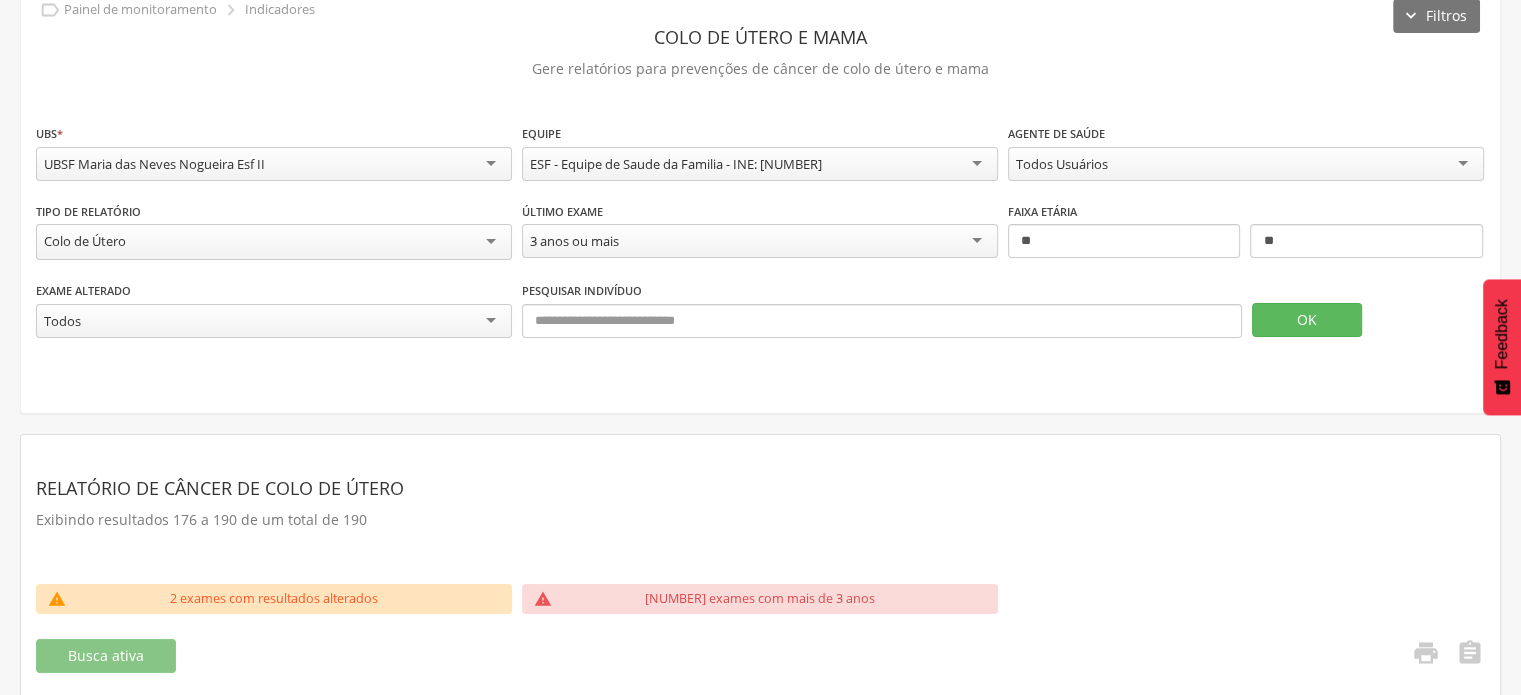 scroll, scrollTop: 1387, scrollLeft: 0, axis: vertical 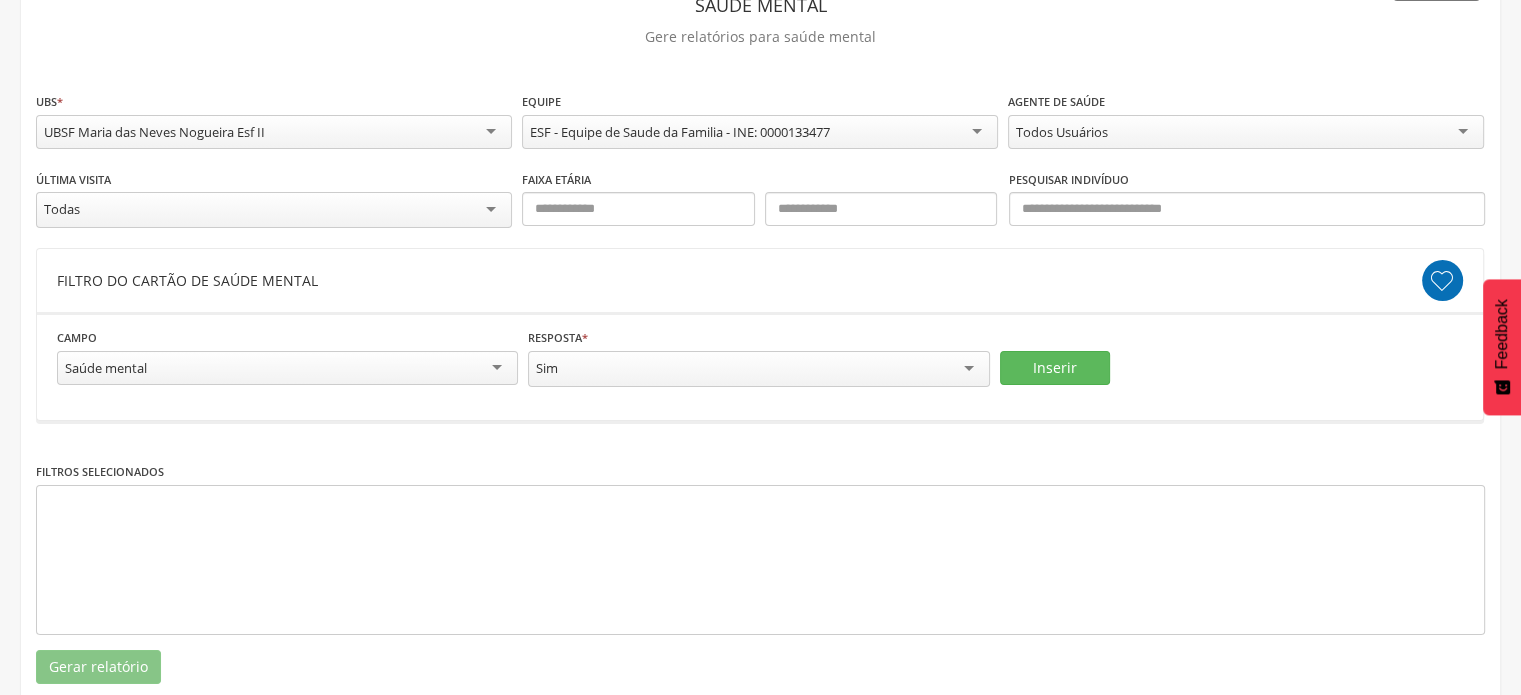 click on "Sim" at bounding box center [758, 369] 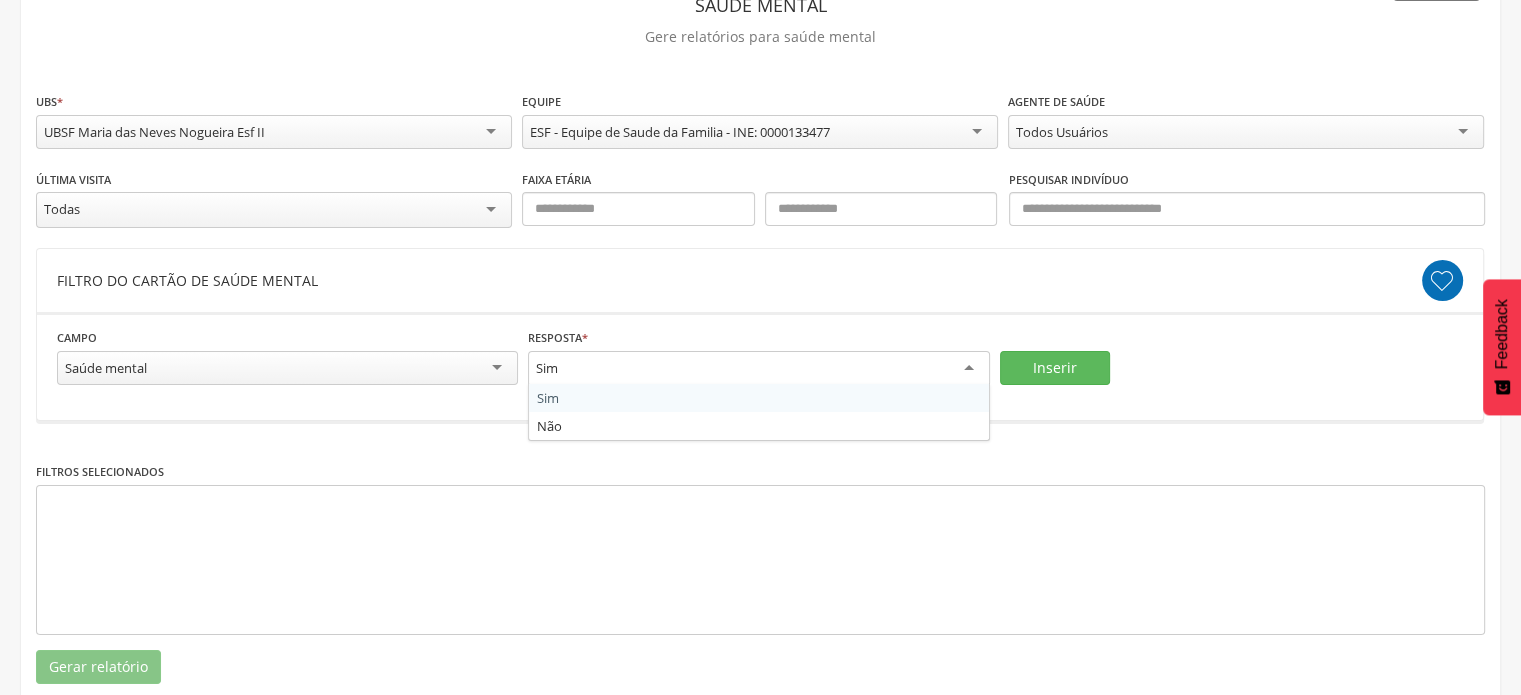click on "Sim" at bounding box center [758, 369] 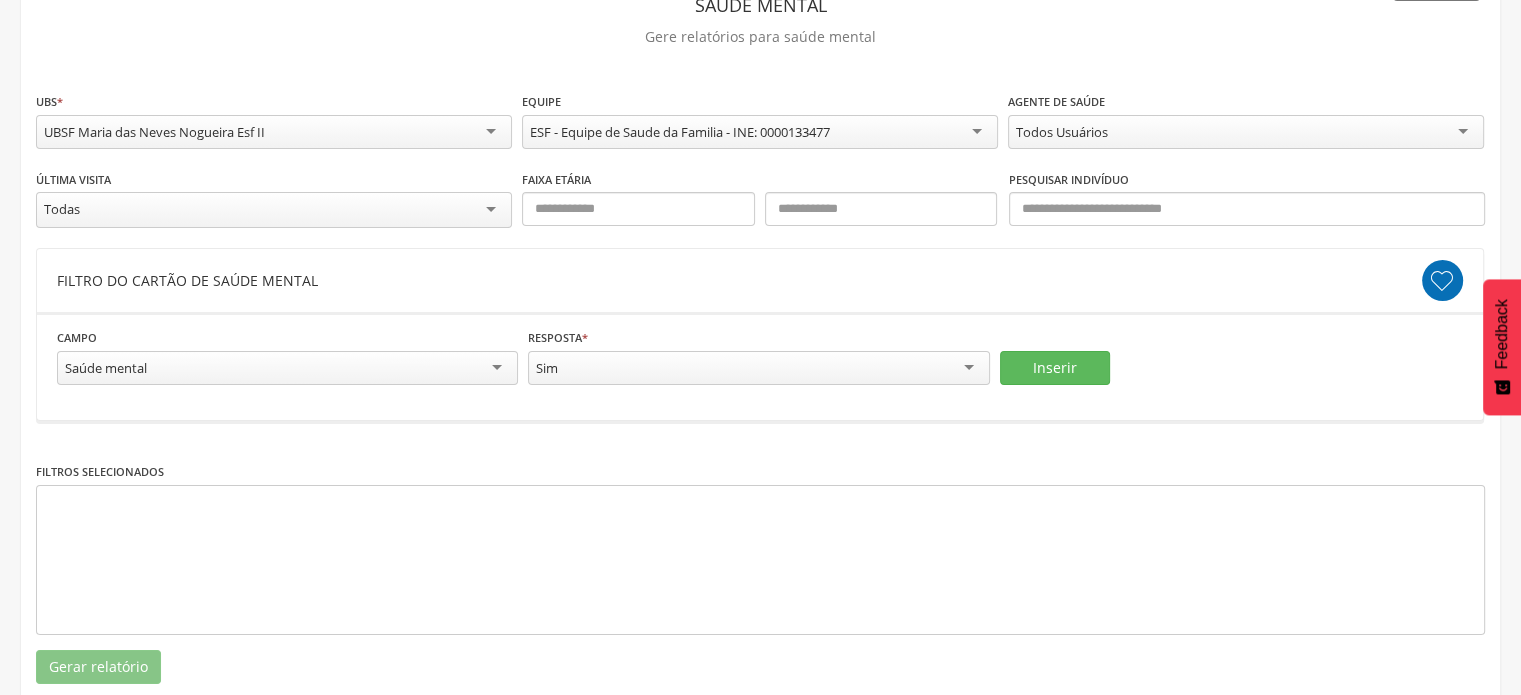 click on "**********" at bounding box center [760, 366] 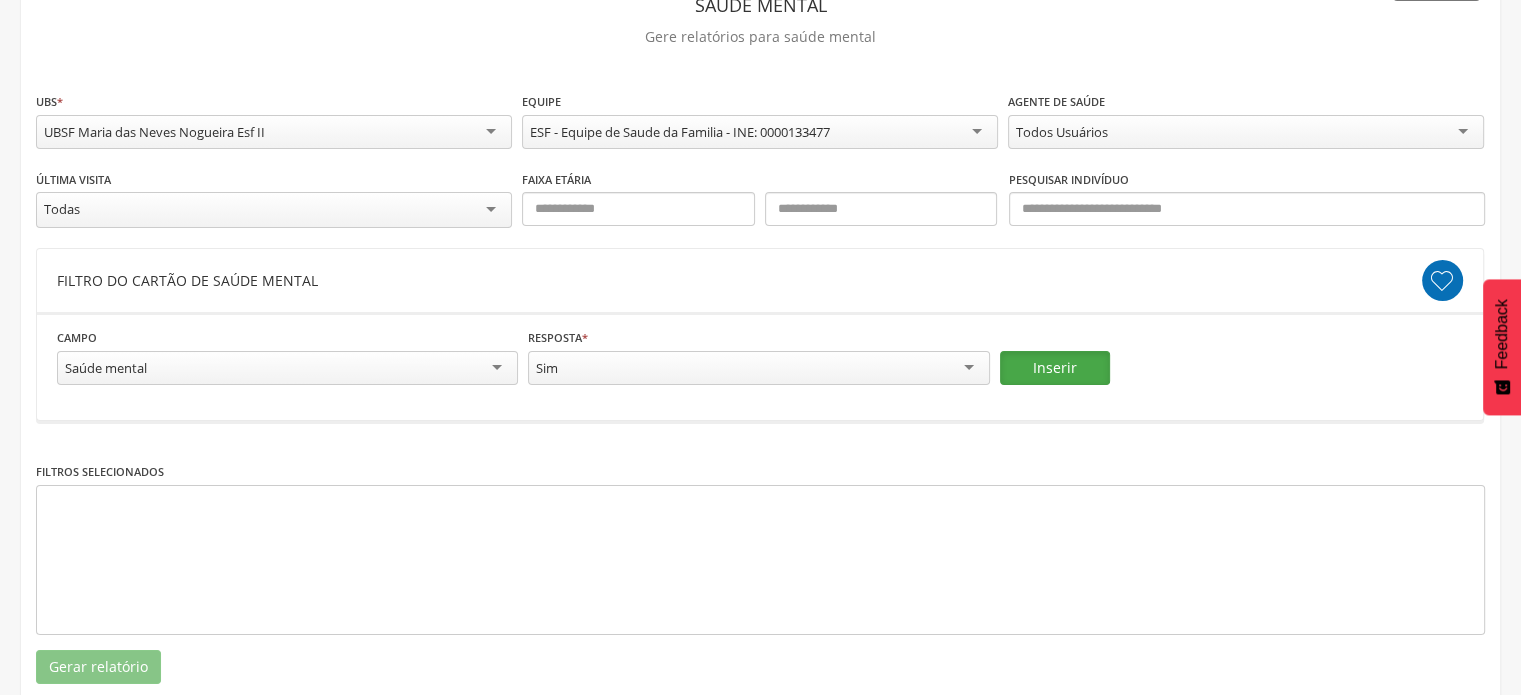 click on "Inserir" at bounding box center (1055, 368) 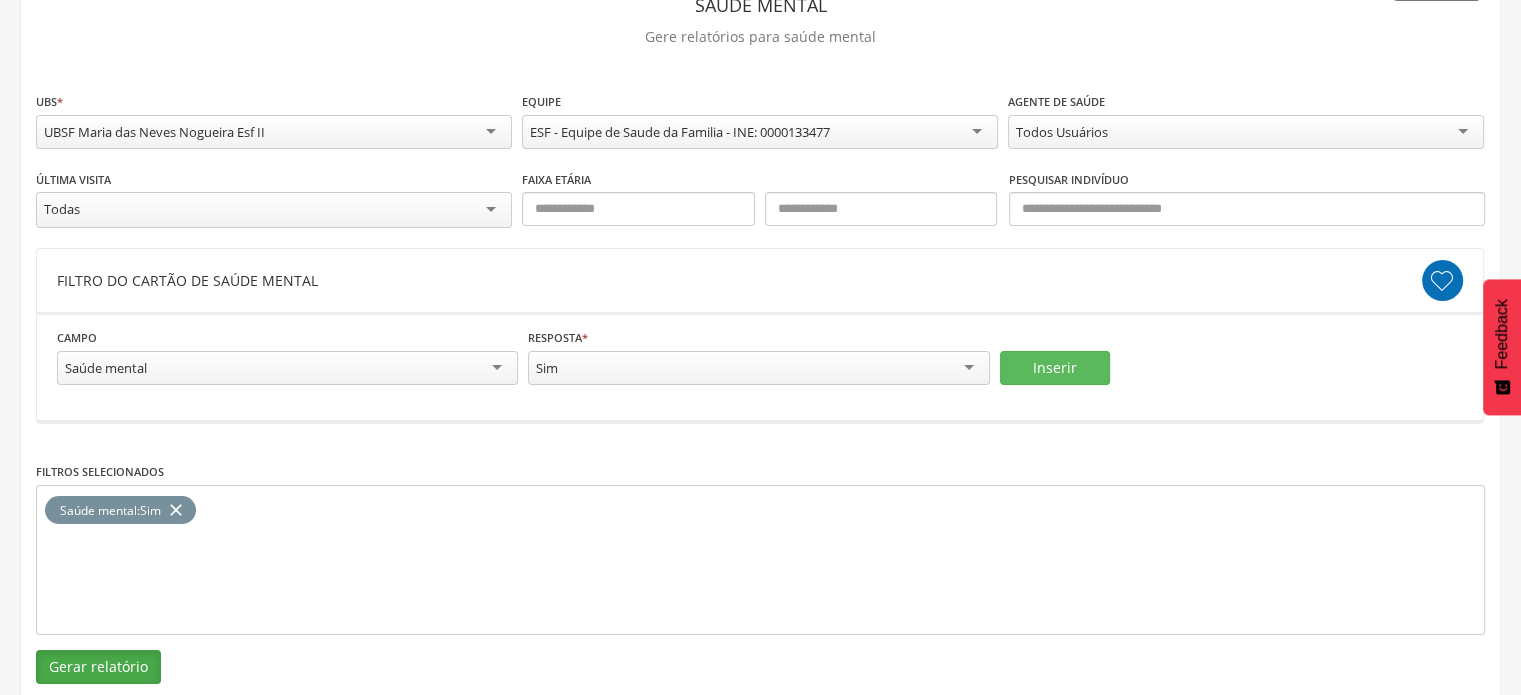click on "Gerar relatório" at bounding box center (98, 667) 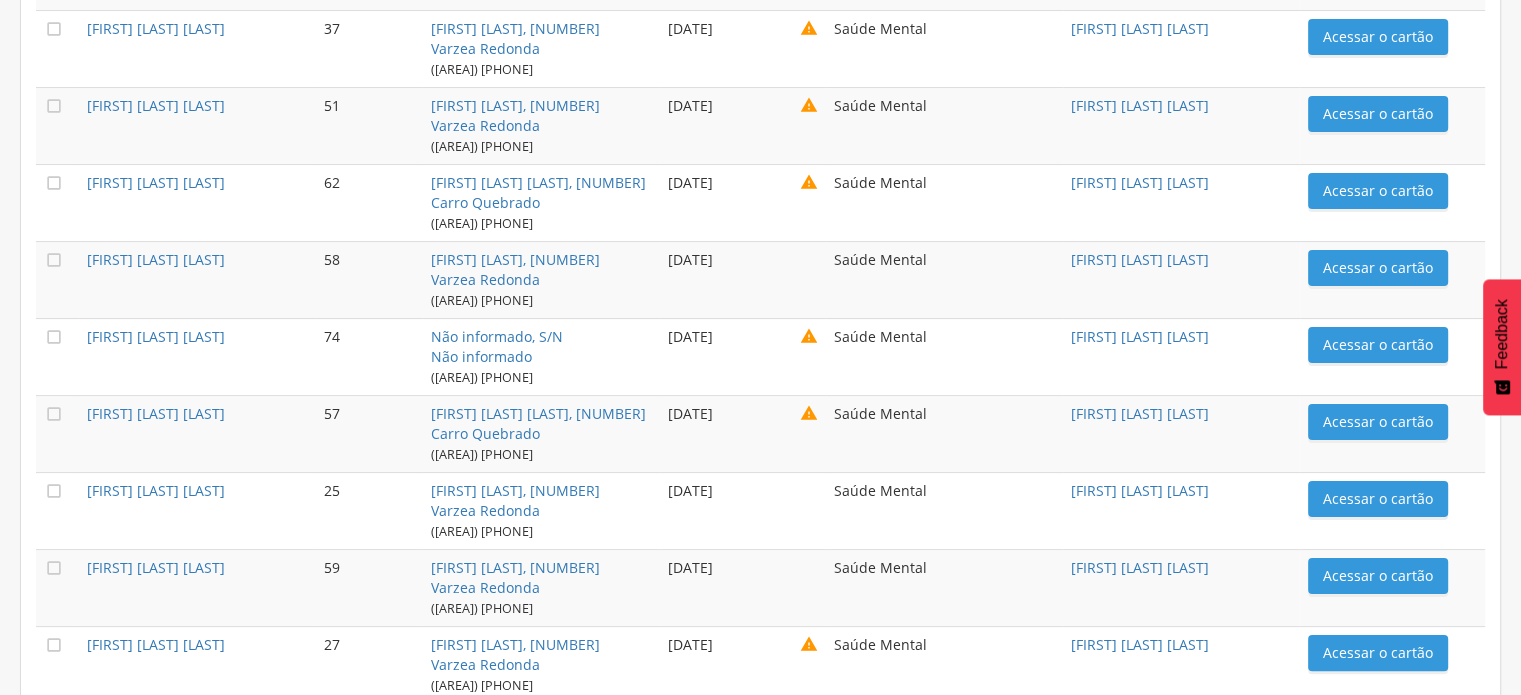 scroll, scrollTop: 8011, scrollLeft: 0, axis: vertical 